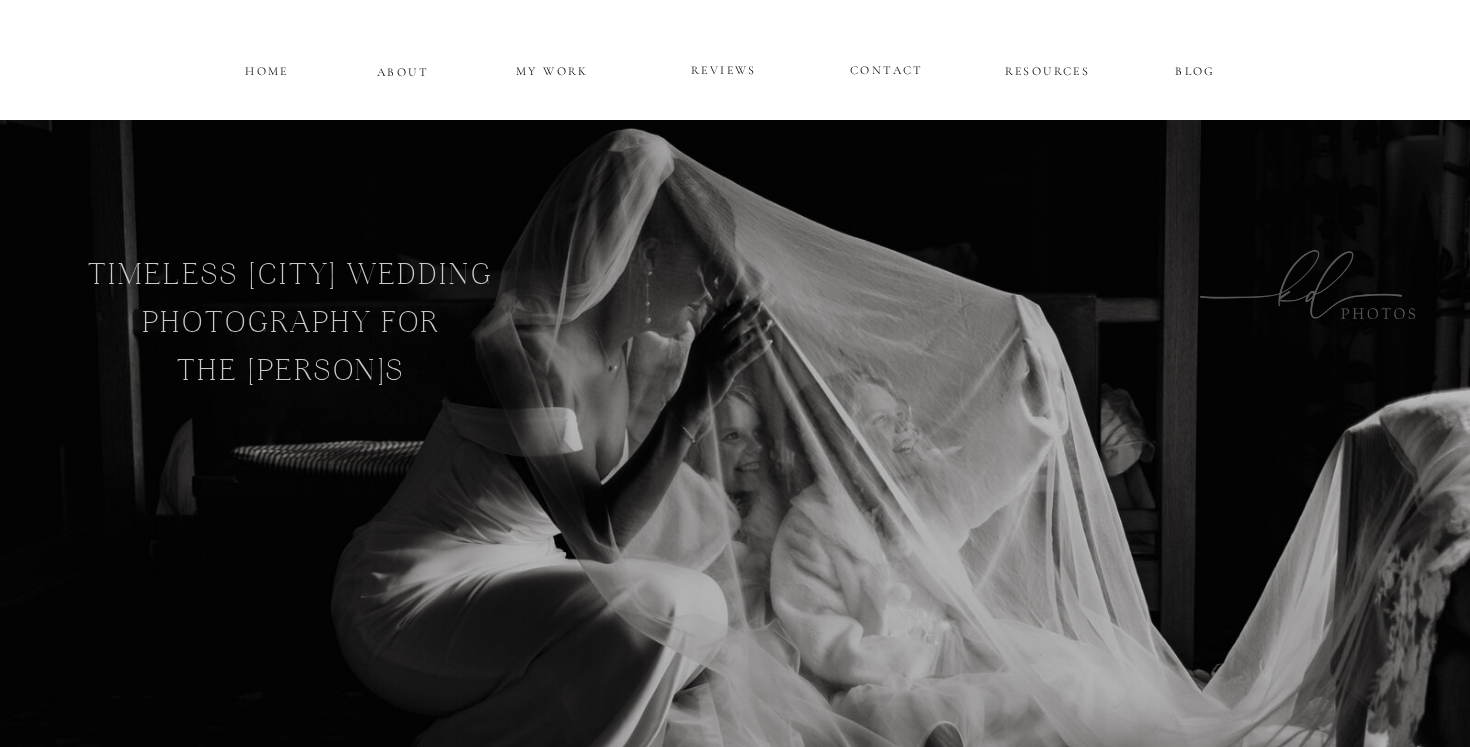 scroll, scrollTop: 0, scrollLeft: 0, axis: both 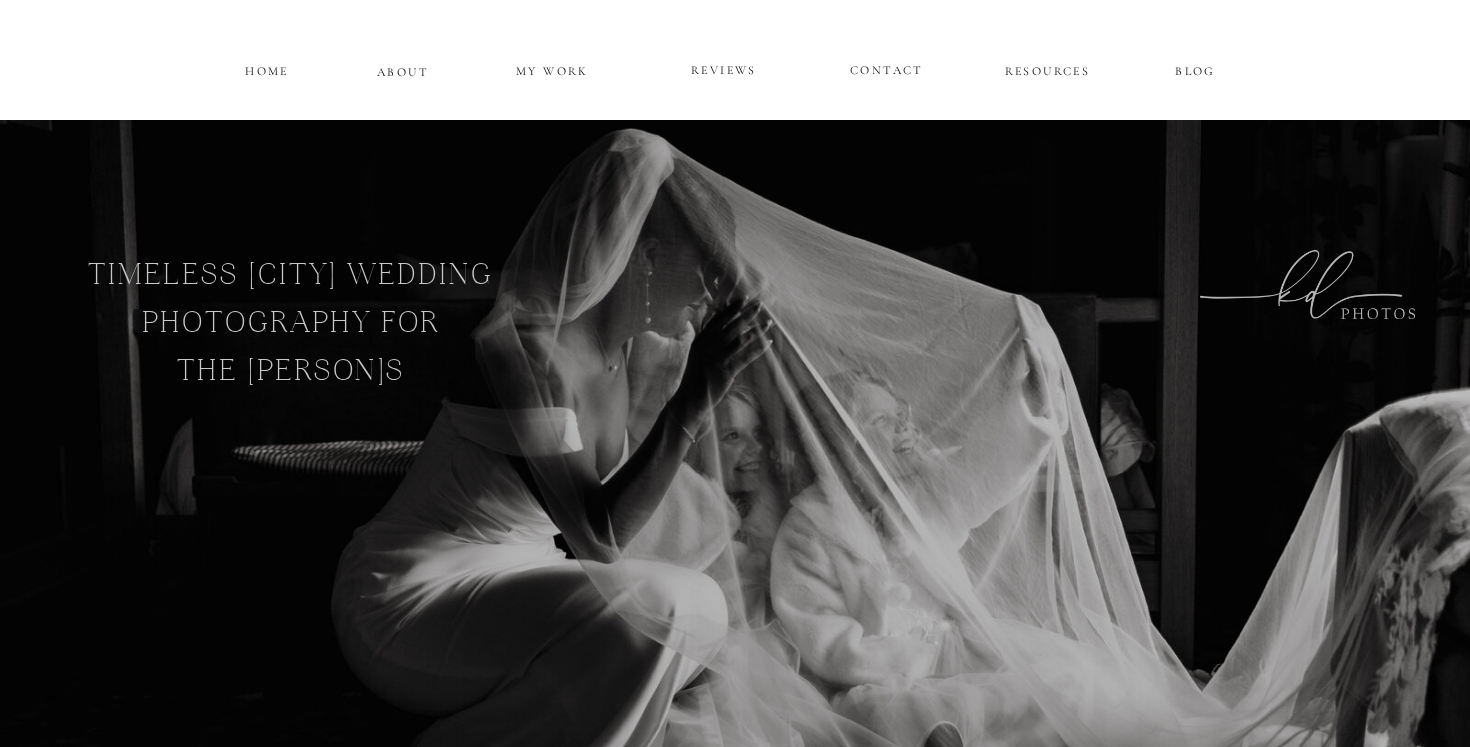 click on "CONTACT MY WORK REVIEWS ABOUT HOME RESOURCES BLOG Welcome! If you're seeking CLASSIC and CANDID photos for your magical wedding day, you're in the right place... Within my website, you'll discove more about my style as a [CITY] wedding photographer, and of course many of my favorite images along the way... timeless [CITY] wEDDING pHOTOGRAPHy FOR THE [PERSON]s About The candid moments... it's where the true magic lies... and where I shine. My work reveals my ability to catch it or create it with specific prompts and strategic use of lighting and composition to create memories and art... Hi, I'm [PERSON]... Learn more about the experience... published work, associations, and mentions [CITY] Wedding Photographer, [PERSON] Weddings engagements elopements other [CITY] wedding photography is a massive part of my business; however, I do a lot more as well... including maternity, headshots reviews photographs [PERSON] is absolutely phenomenal!! client reviews [FIRST] and [FIRST] Next → Next →" at bounding box center [735, 7196] 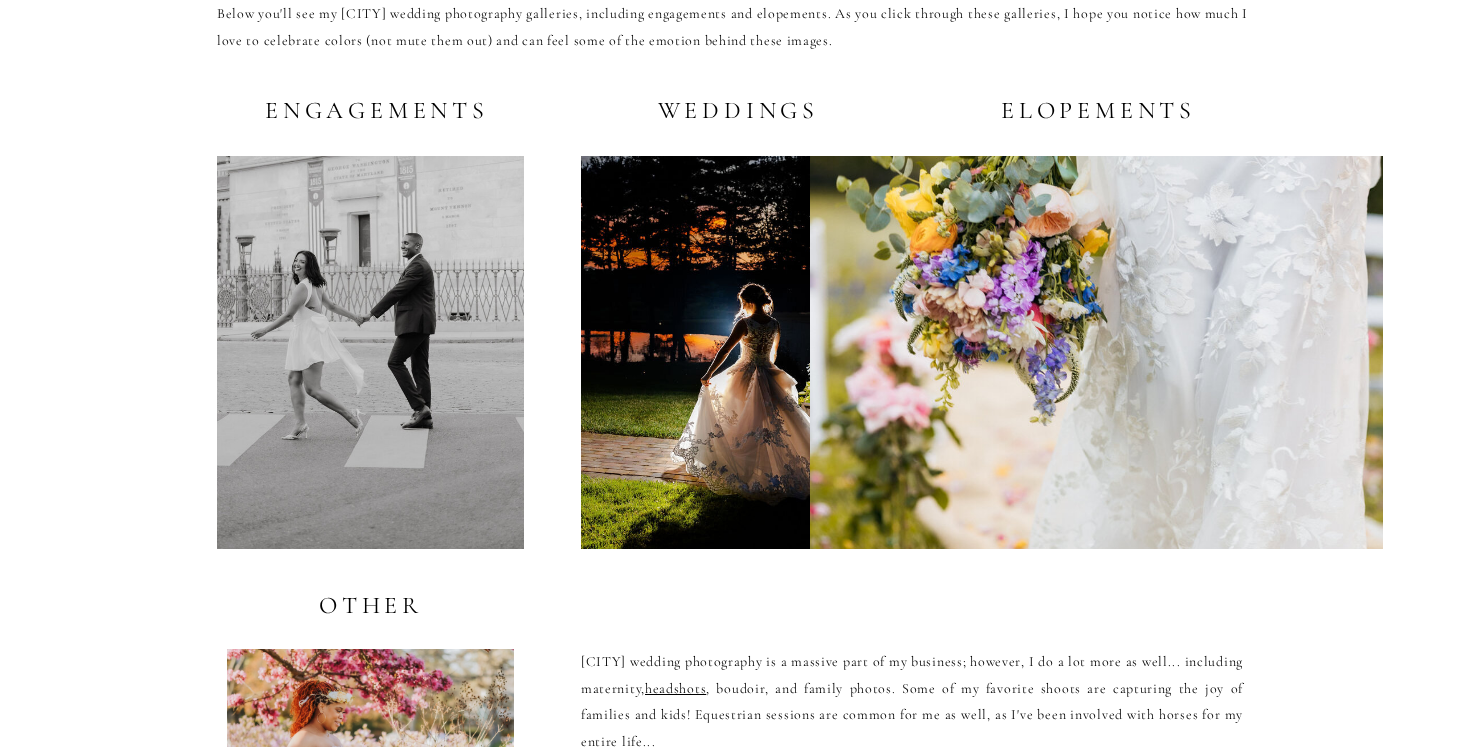 scroll, scrollTop: 3805, scrollLeft: 0, axis: vertical 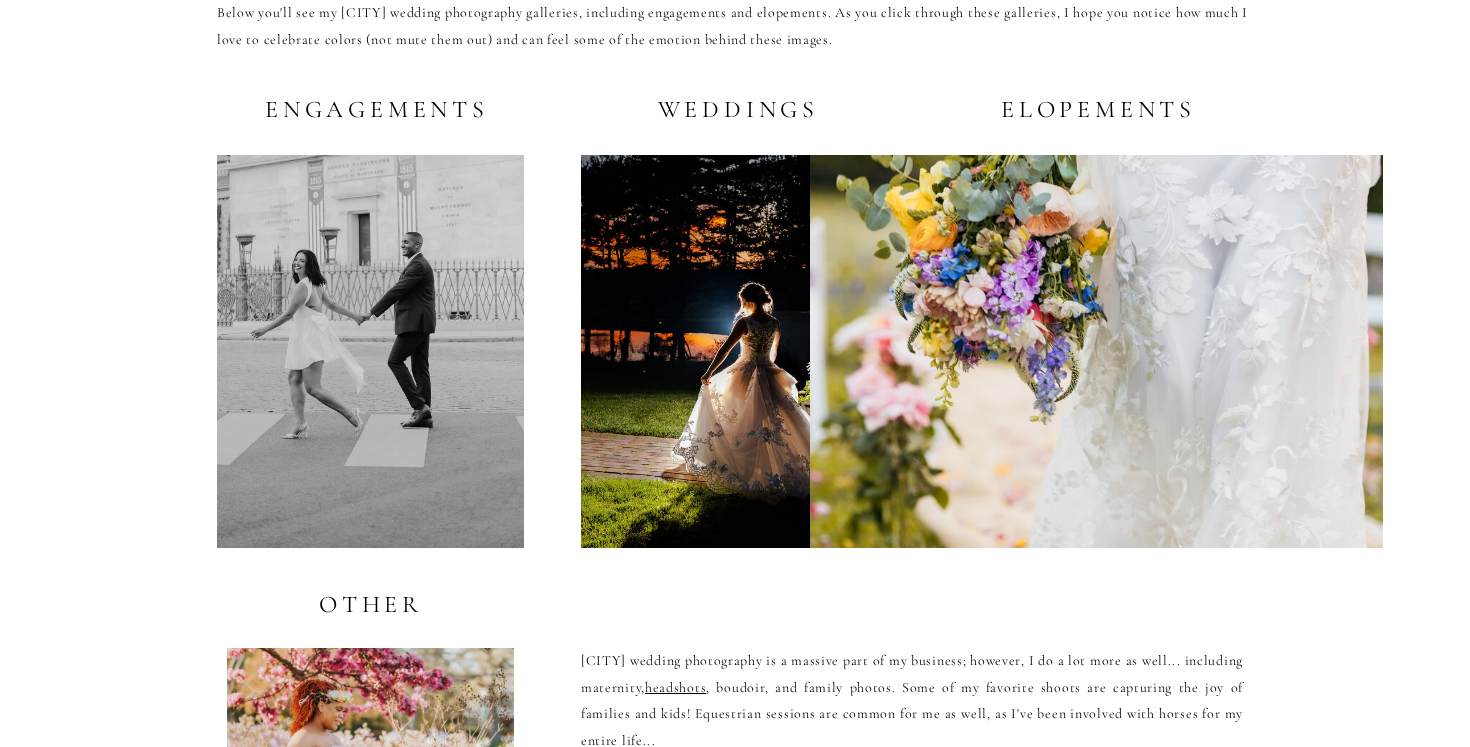 click at bounding box center [733, 351] 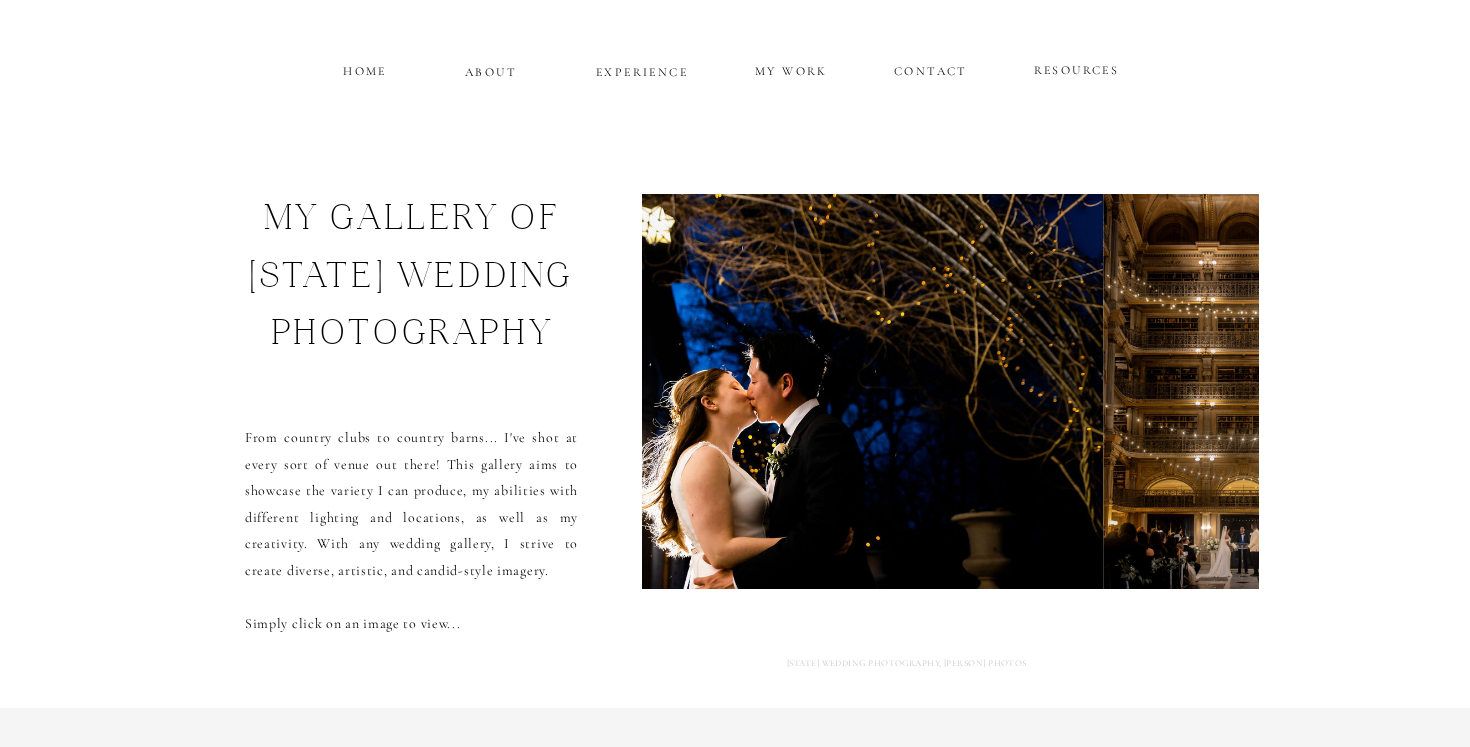 scroll, scrollTop: 0, scrollLeft: 0, axis: both 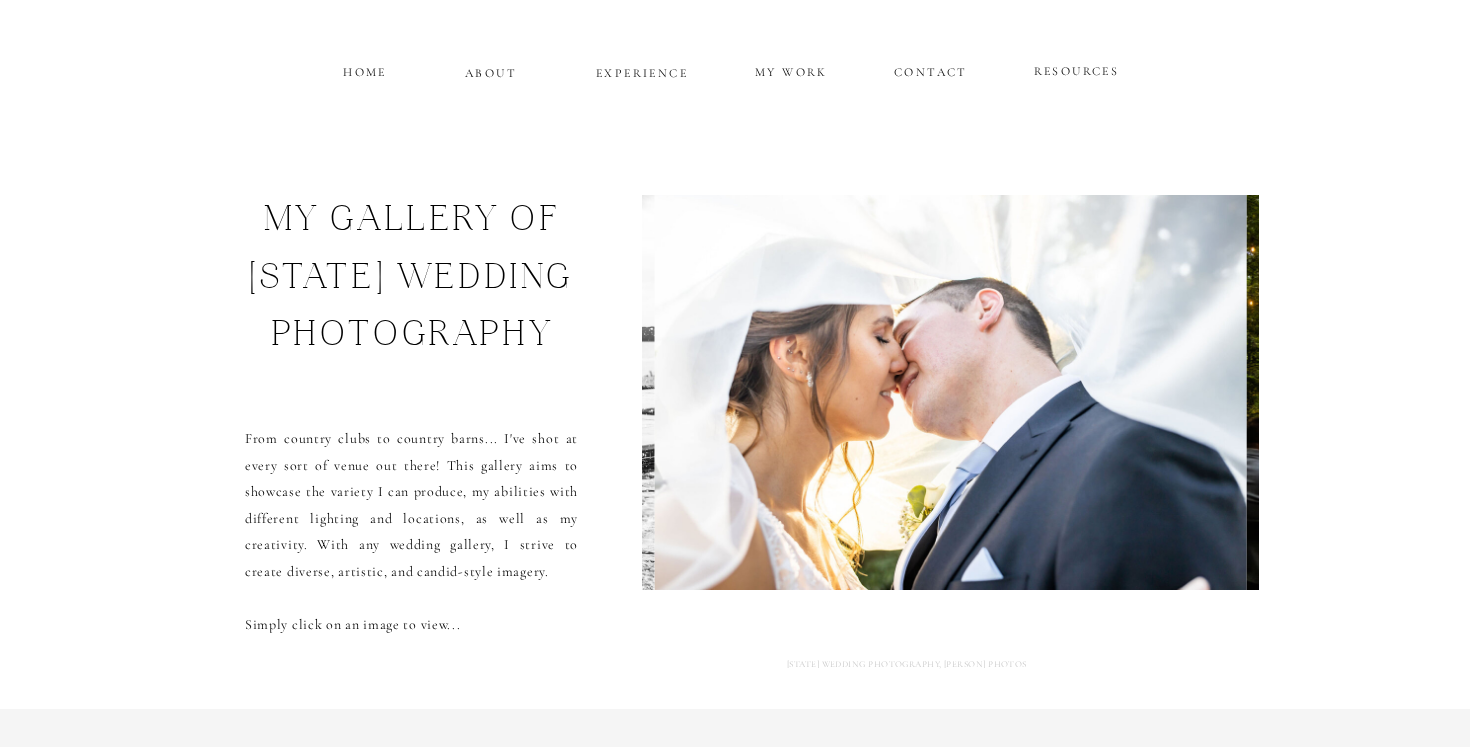 click at bounding box center [950, 392] 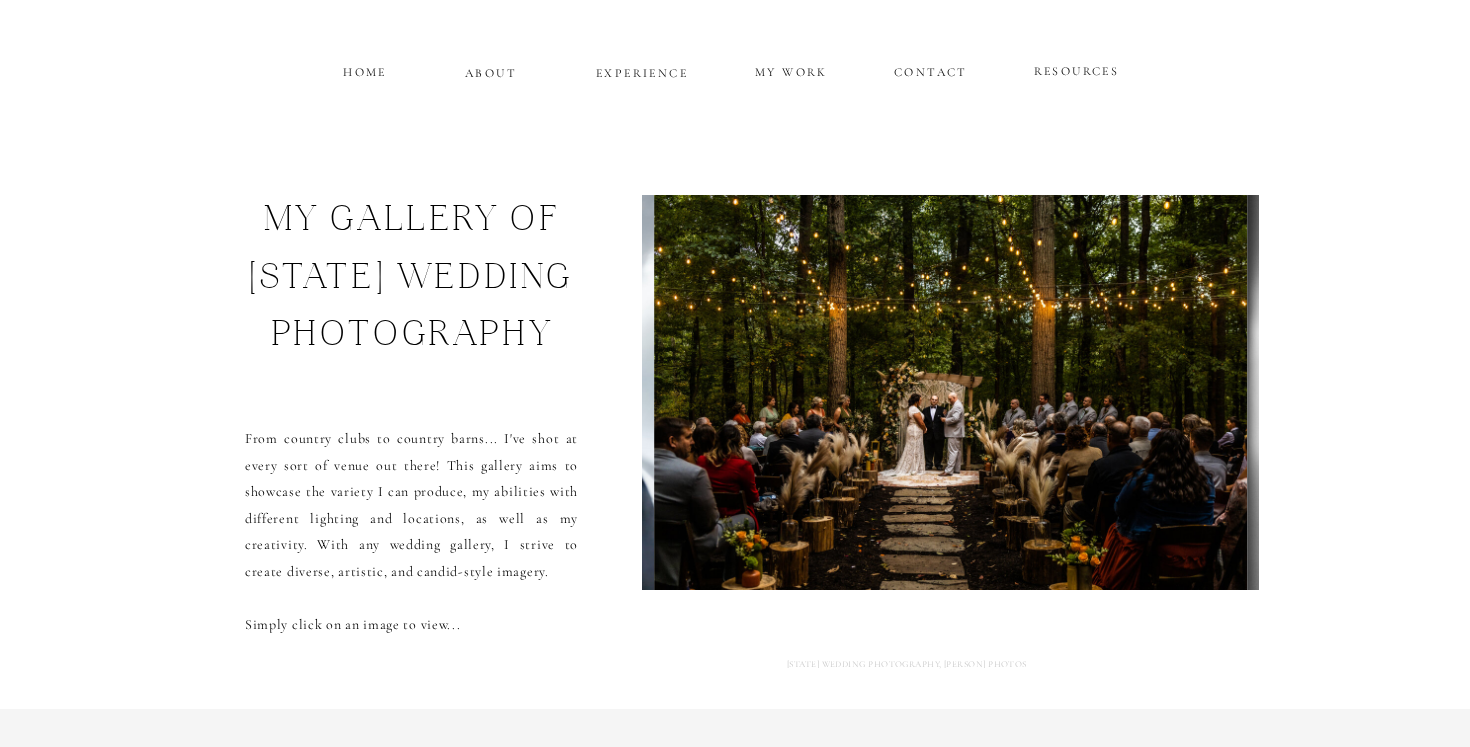 click at bounding box center (950, 392) 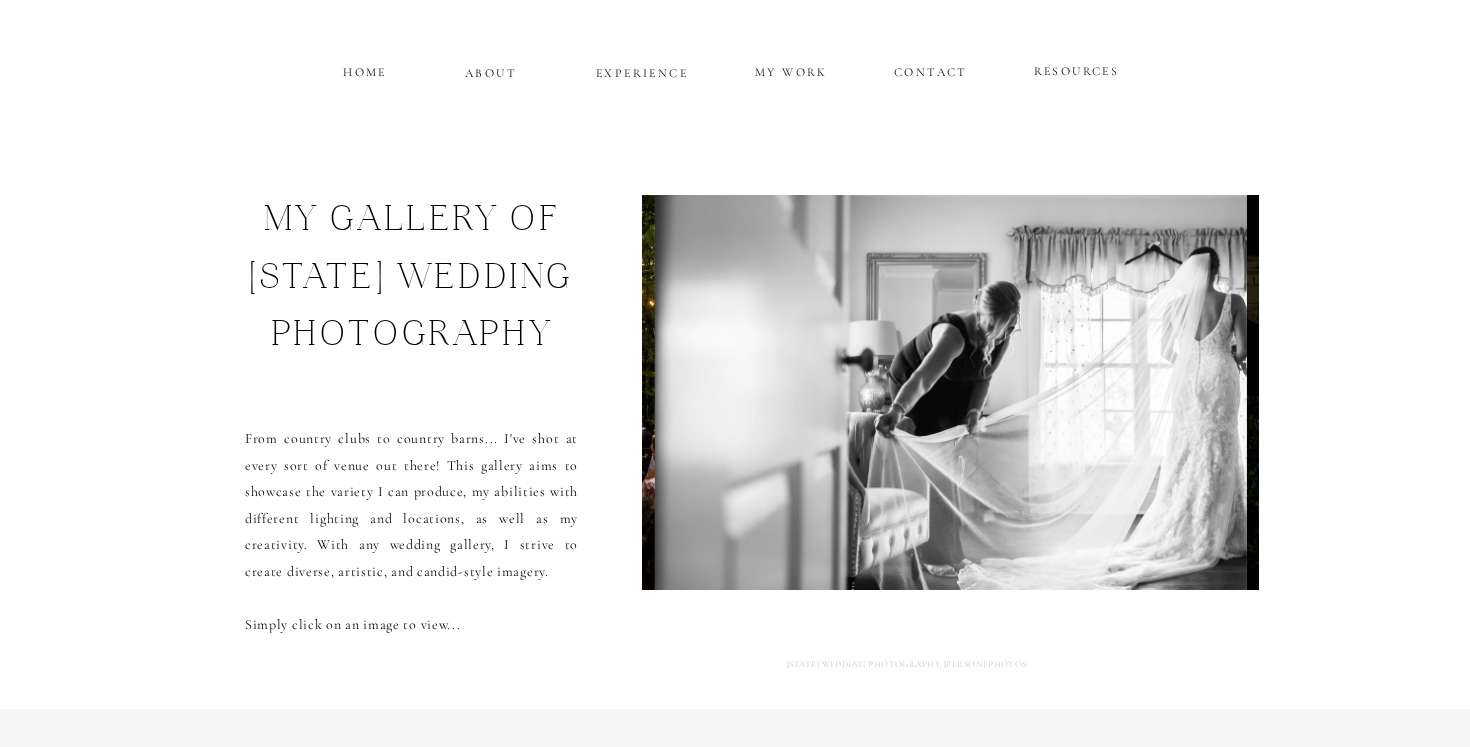 click at bounding box center (950, 392) 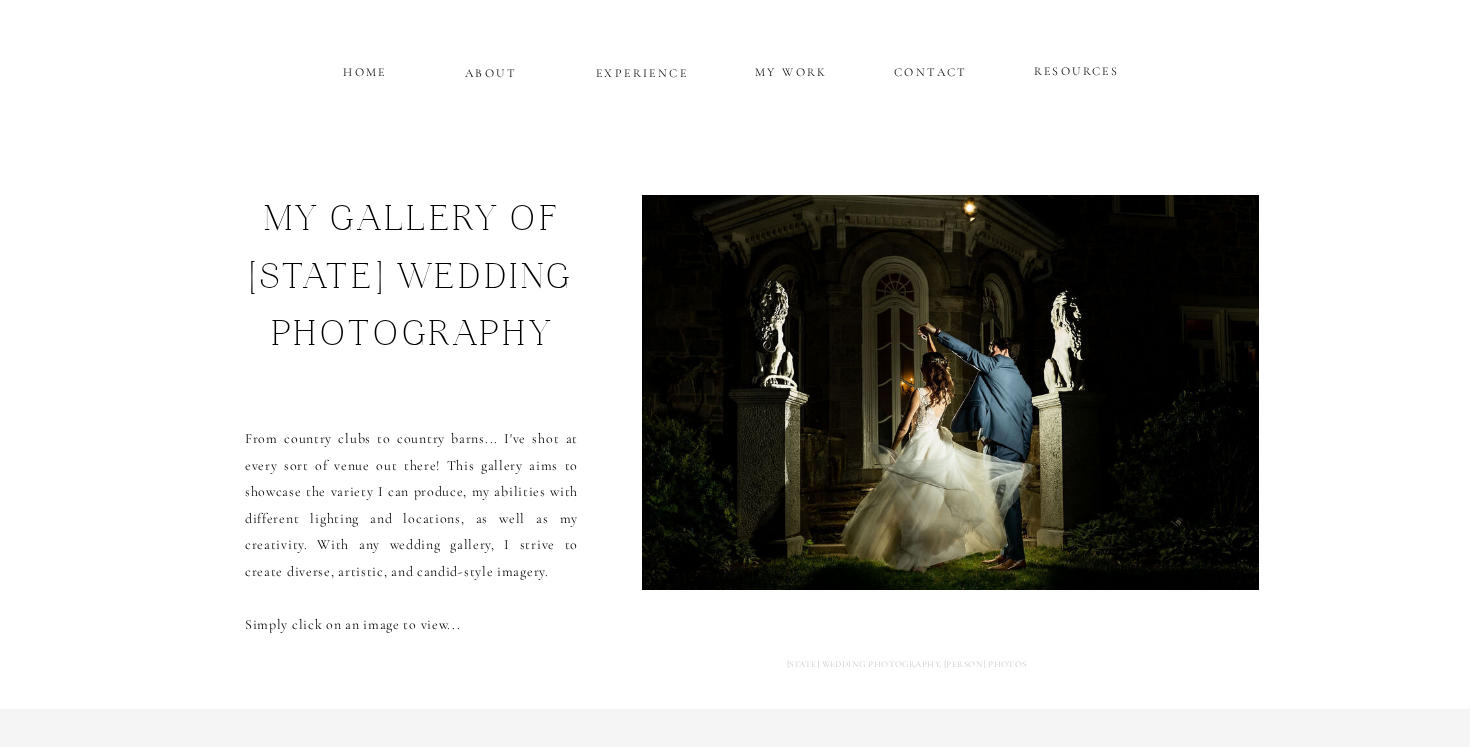 click at bounding box center [951, 392] 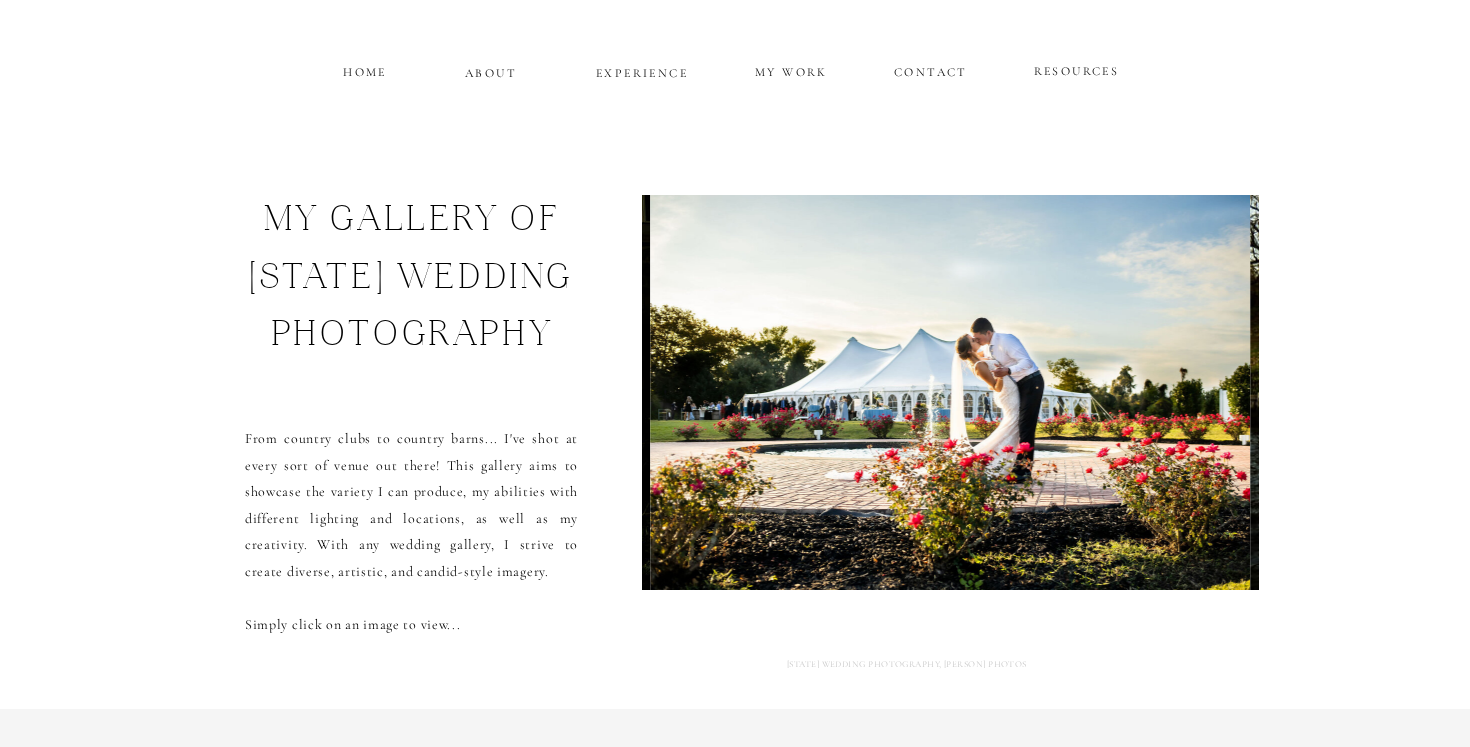 click at bounding box center [950, 392] 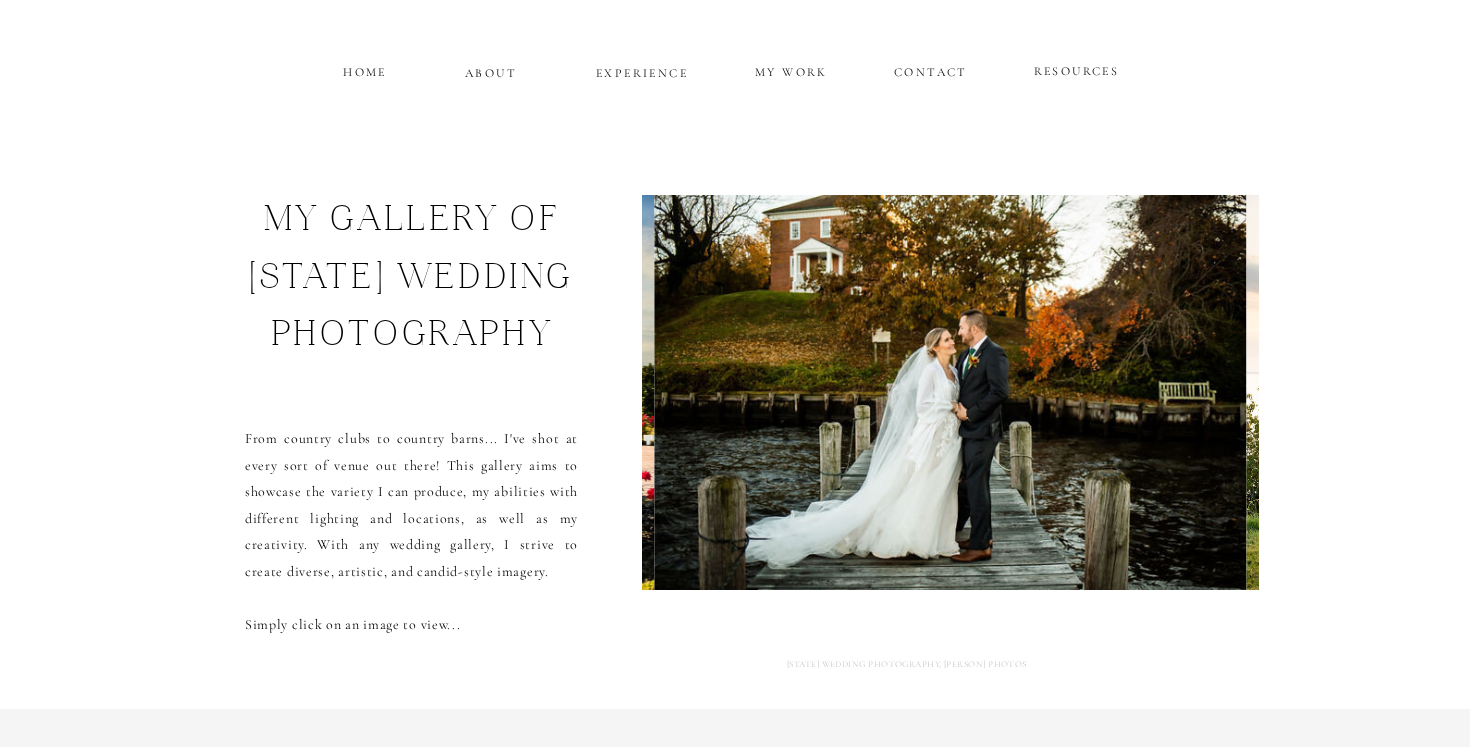 click at bounding box center [951, 392] 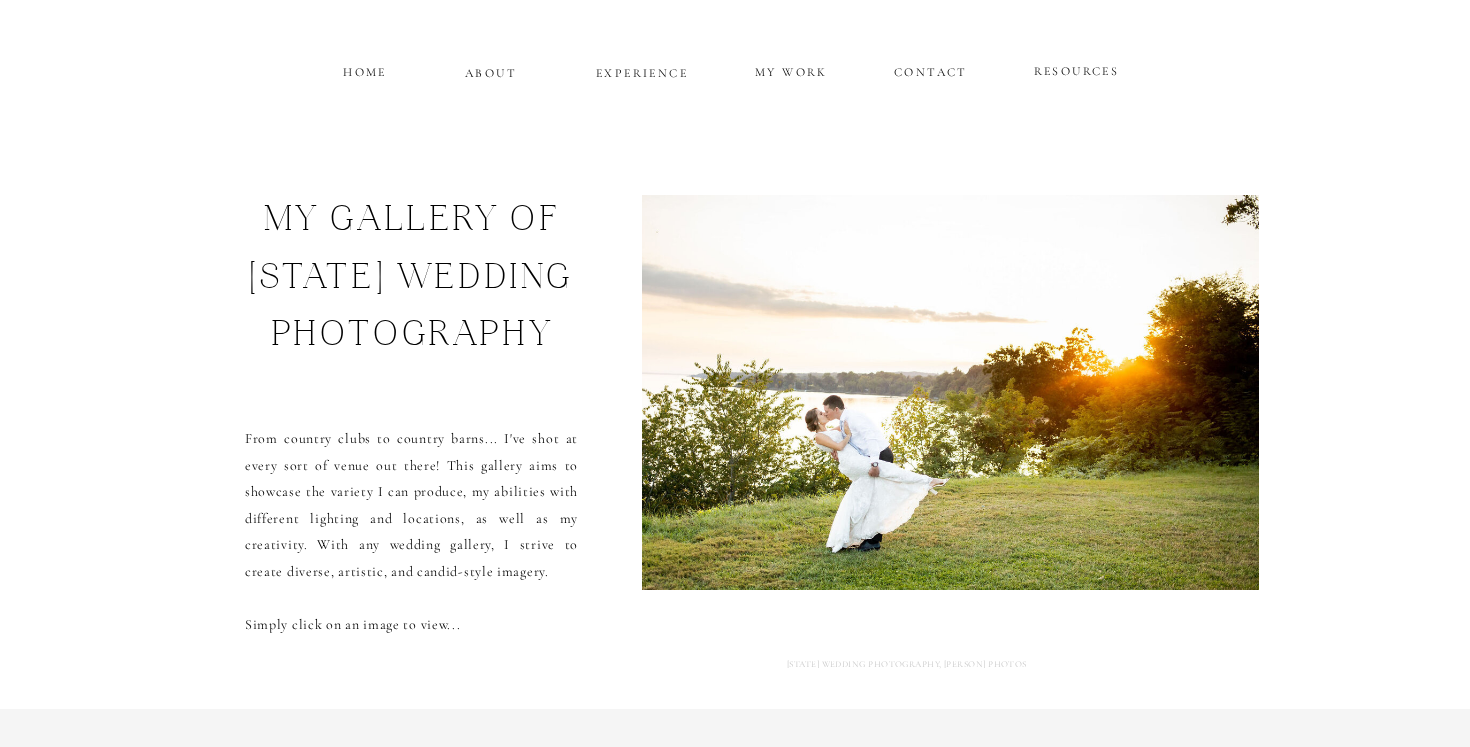 click at bounding box center (950, 392) 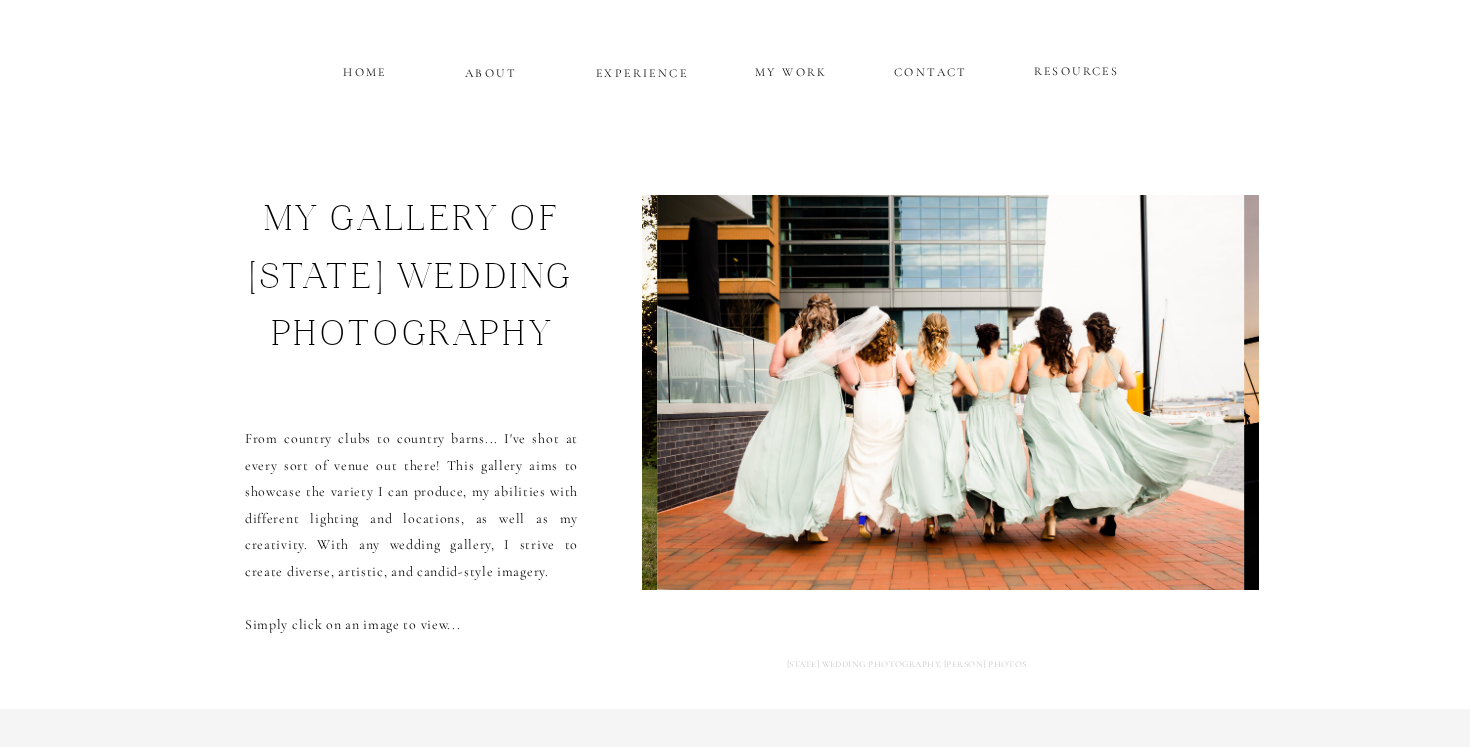 click at bounding box center [950, 392] 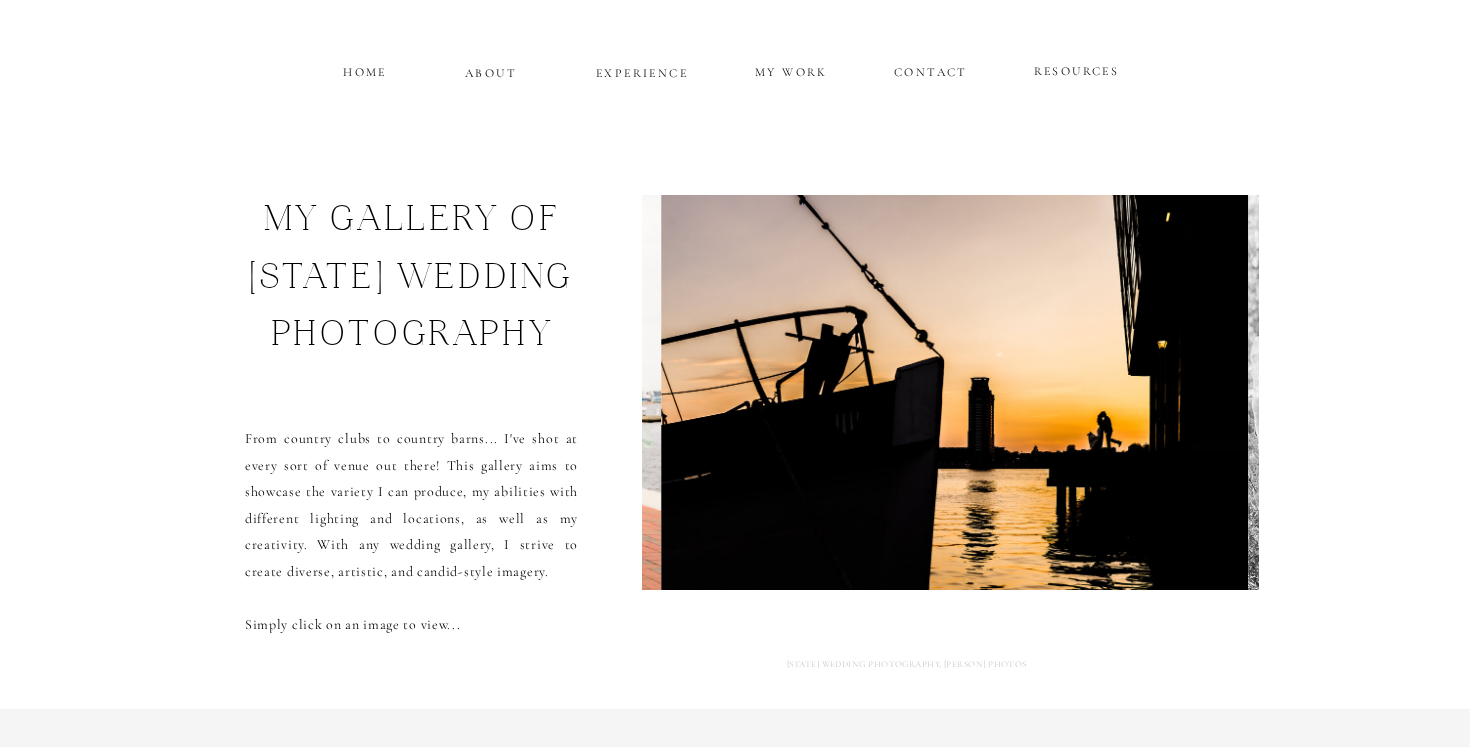 click at bounding box center [954, 392] 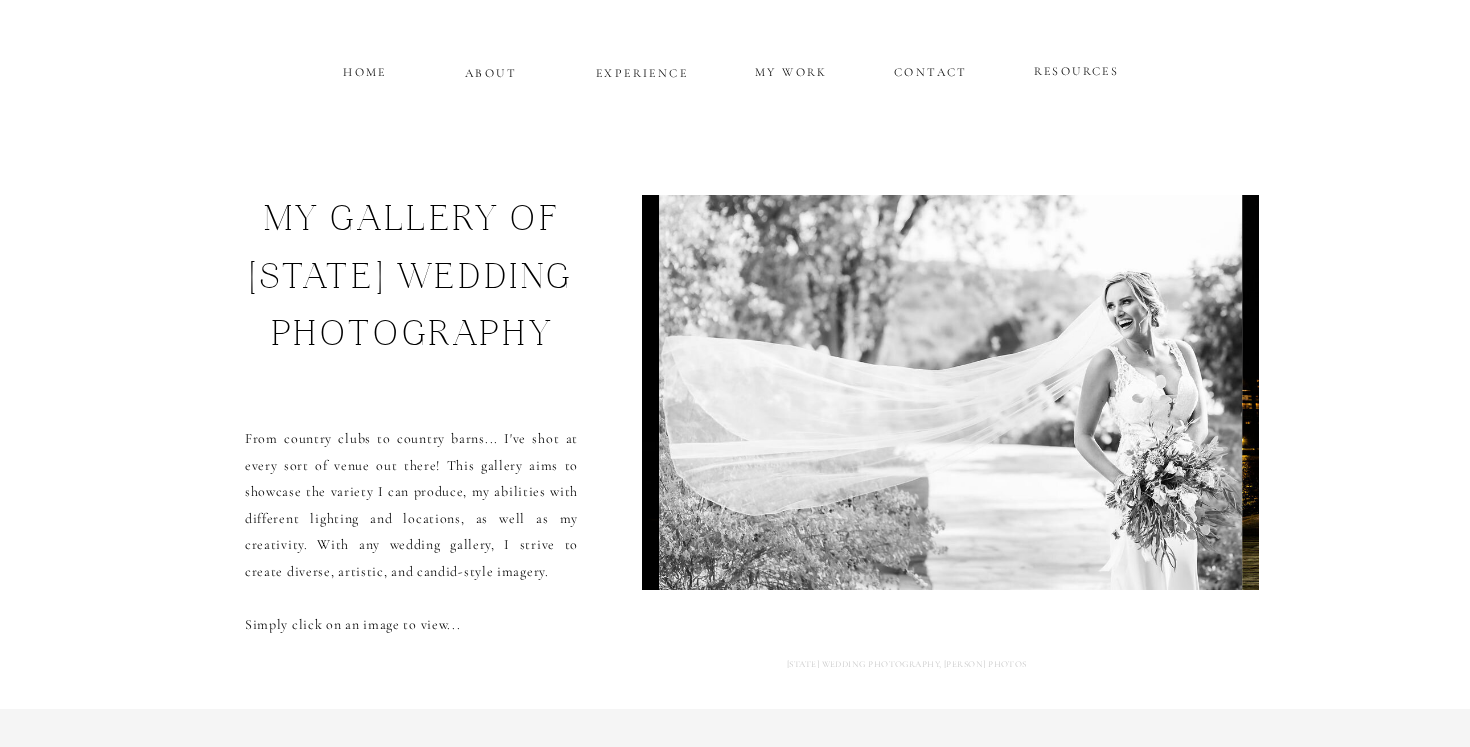 click at bounding box center (951, 392) 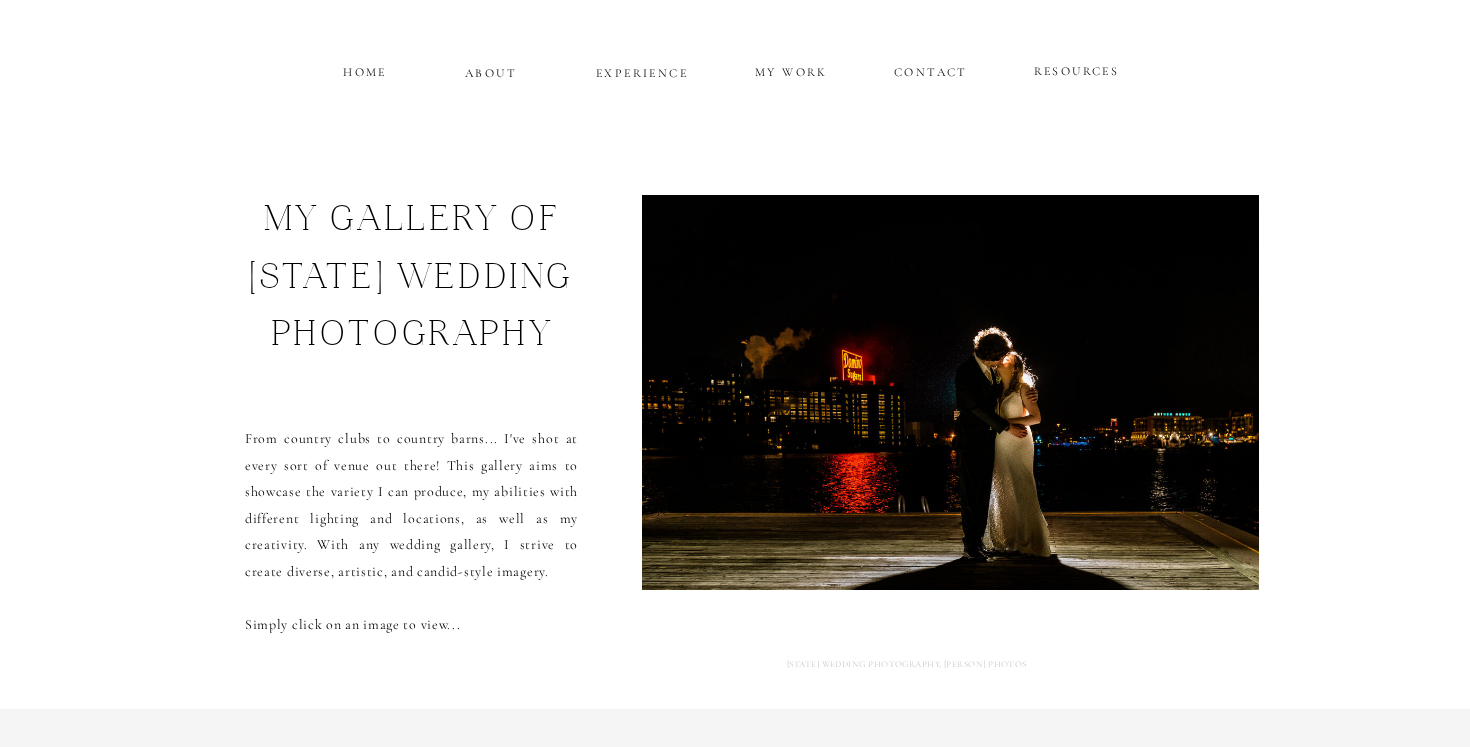 click at bounding box center [952, 392] 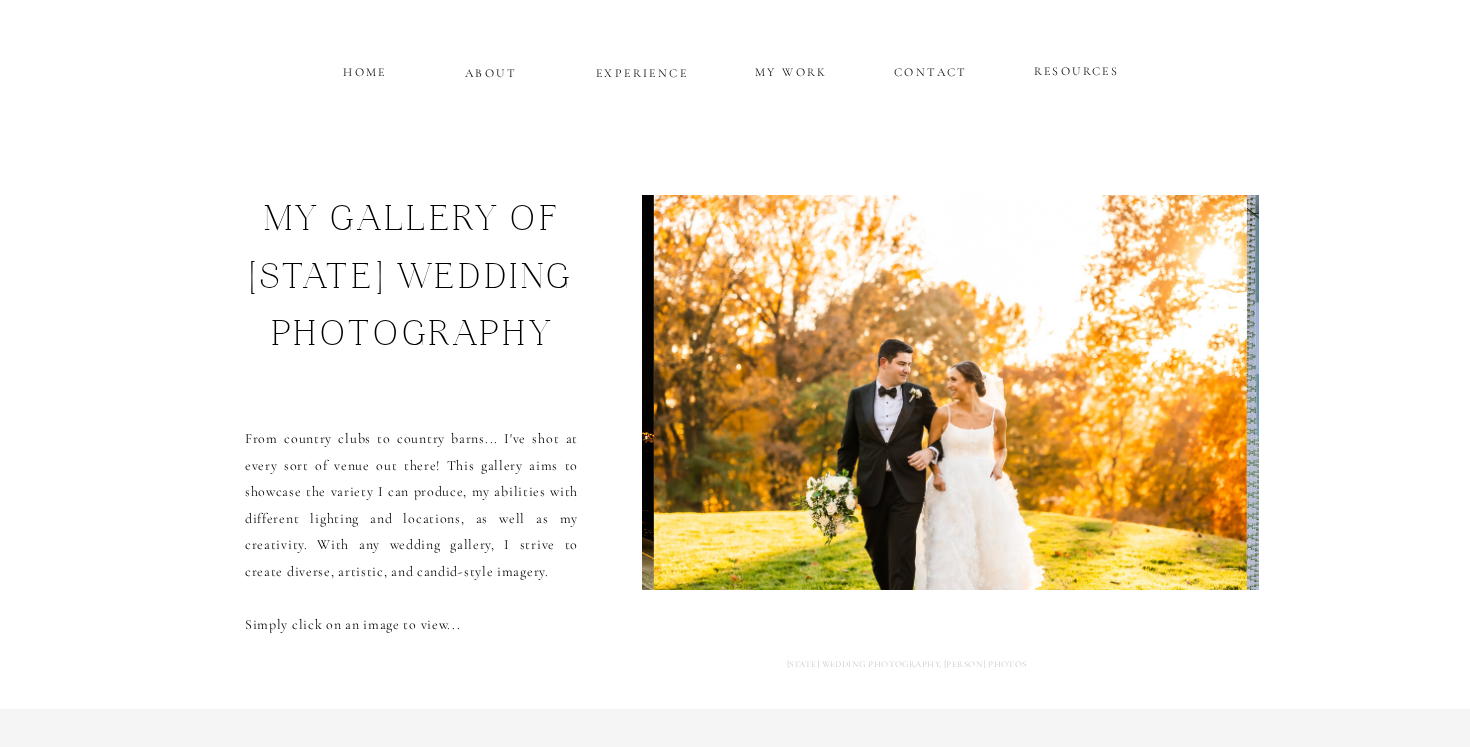 click at bounding box center [950, 392] 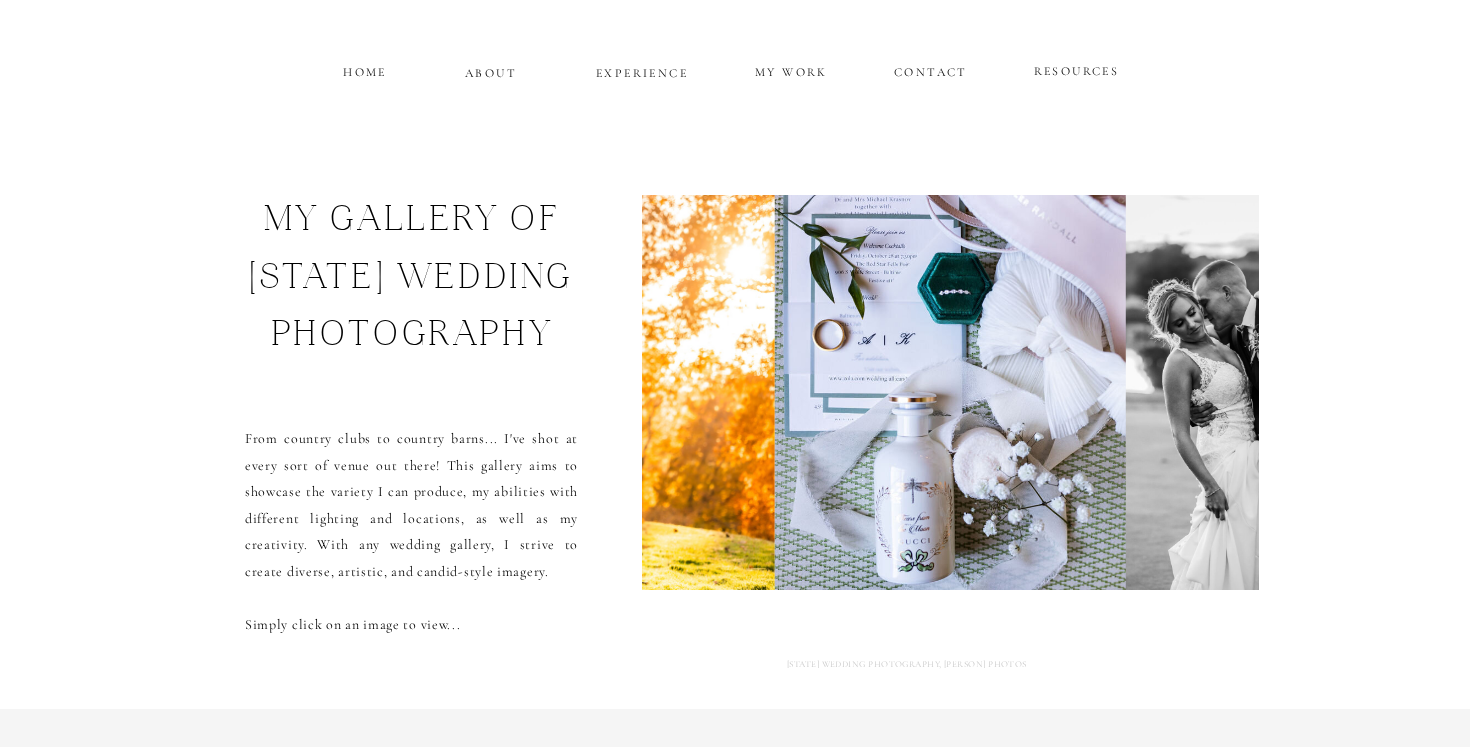 click at bounding box center [951, 392] 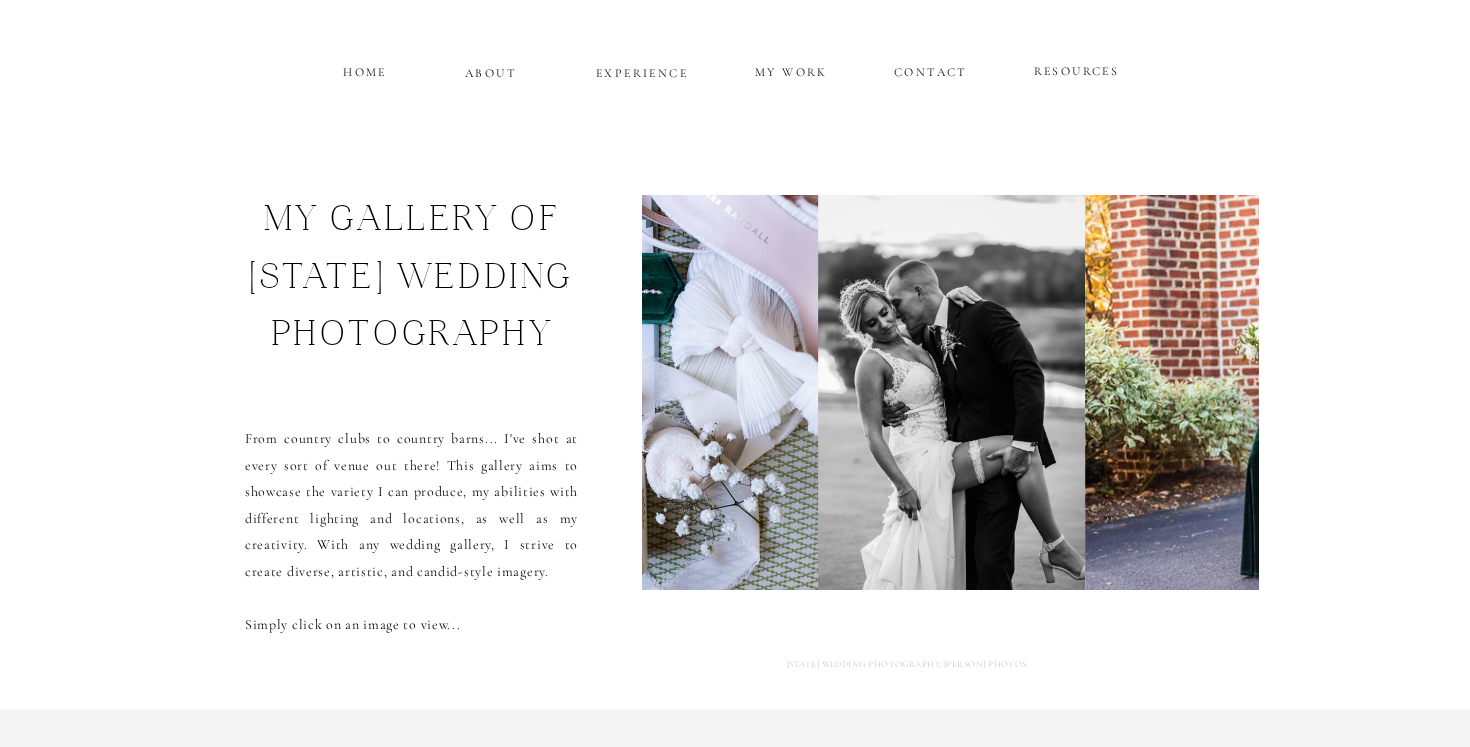 click at bounding box center (952, 392) 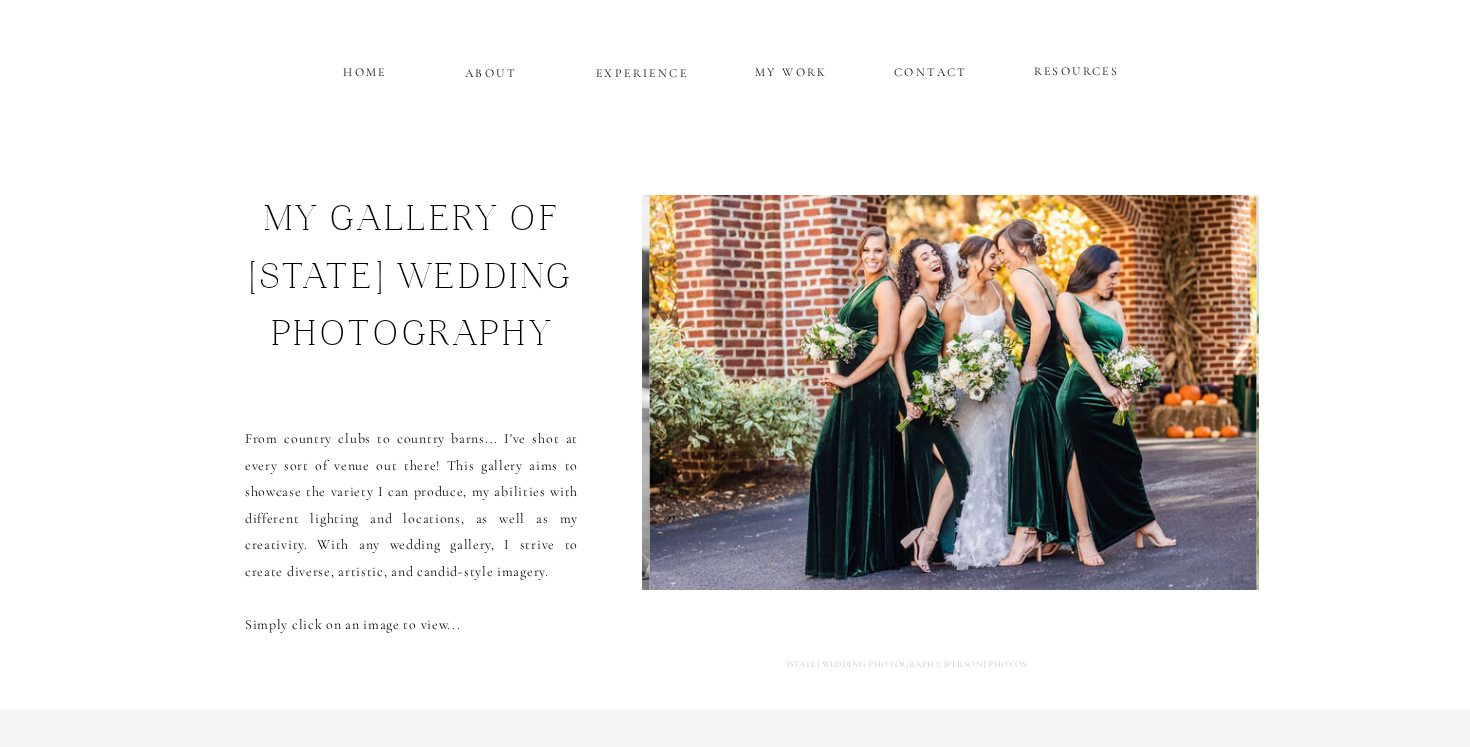 click at bounding box center (953, 392) 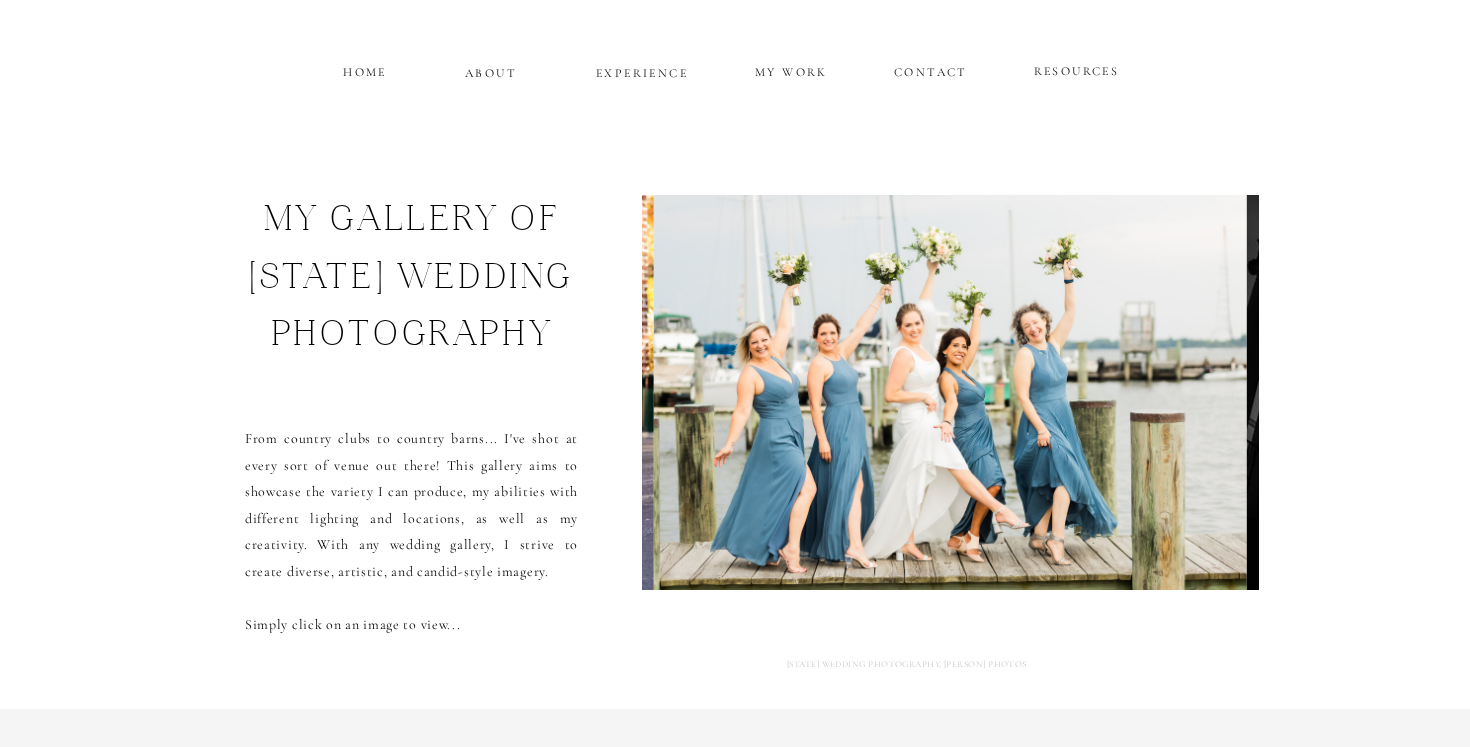 click at bounding box center (950, 392) 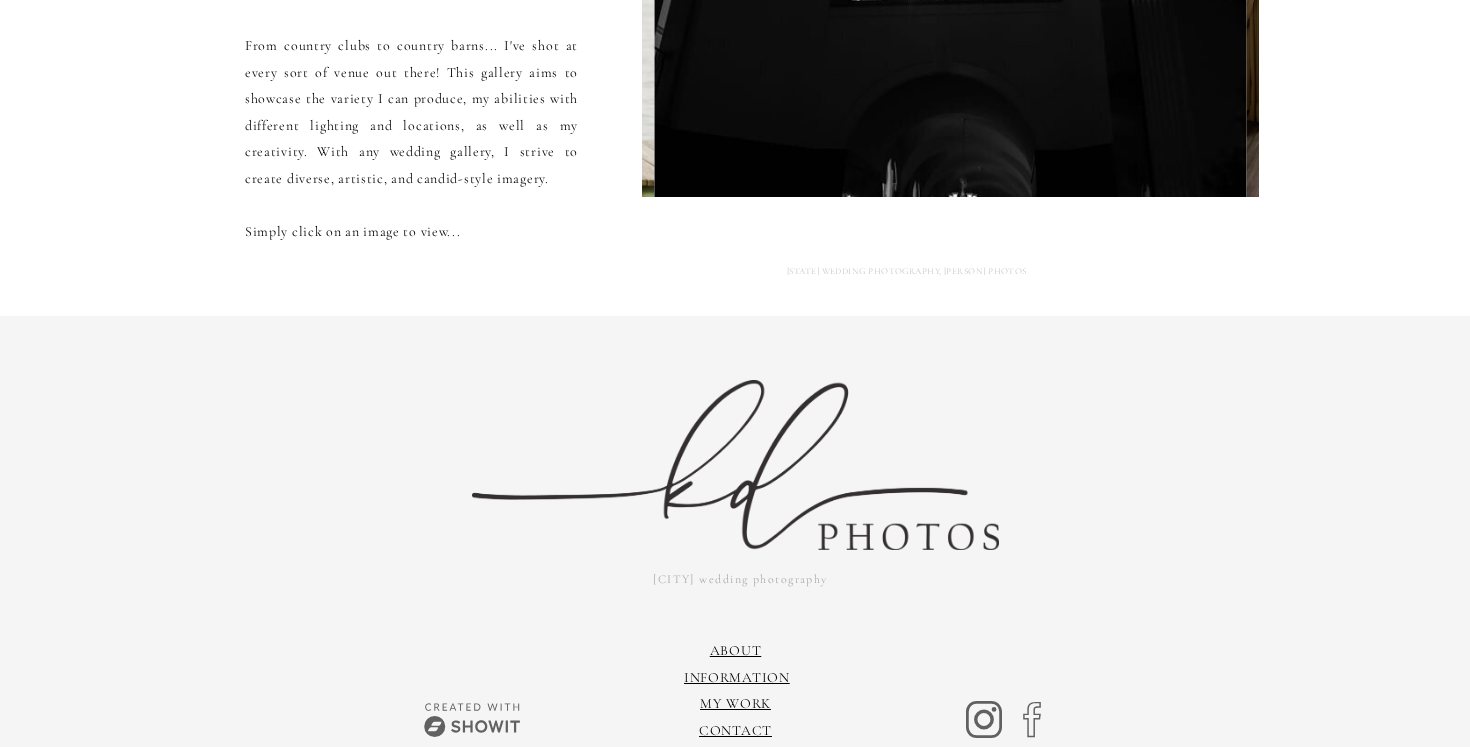 scroll, scrollTop: 511, scrollLeft: 0, axis: vertical 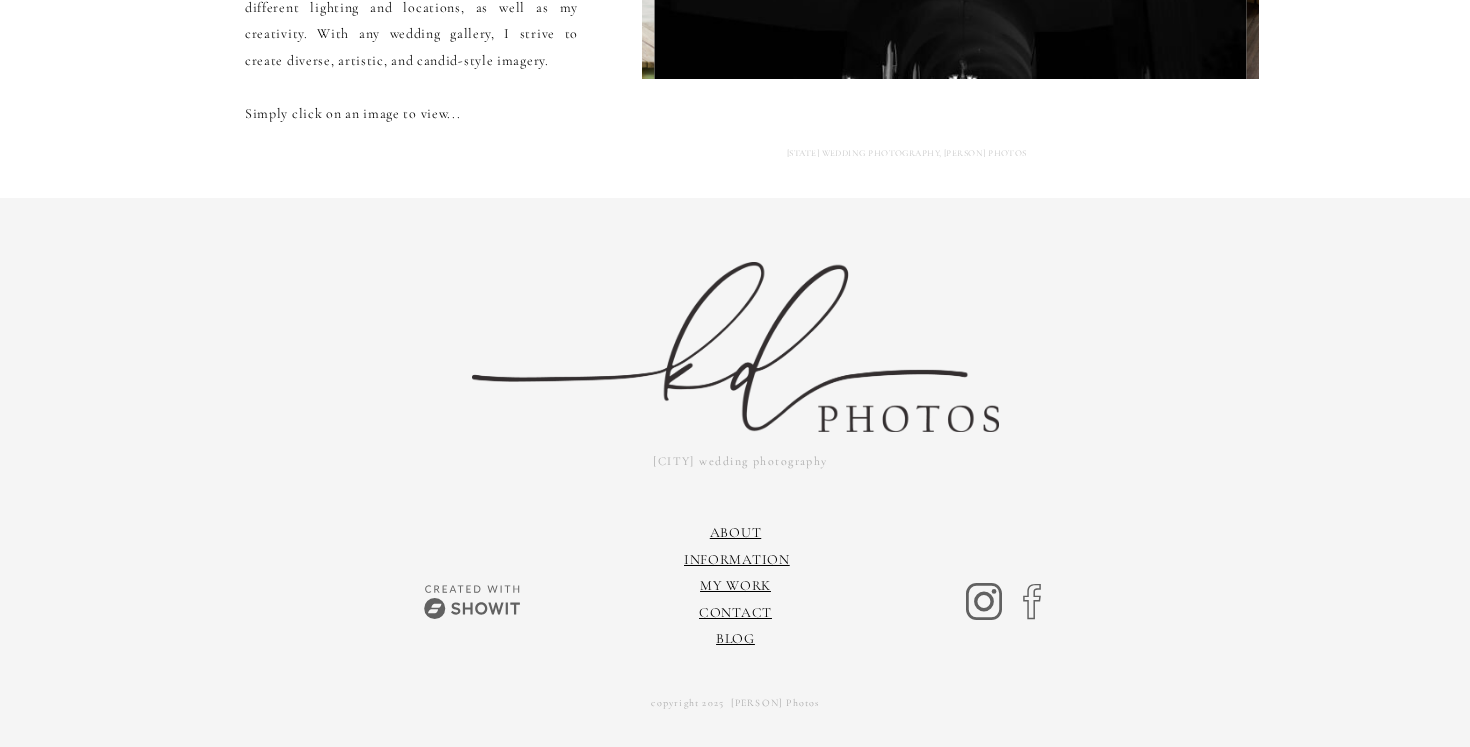 click at bounding box center (984, 601) 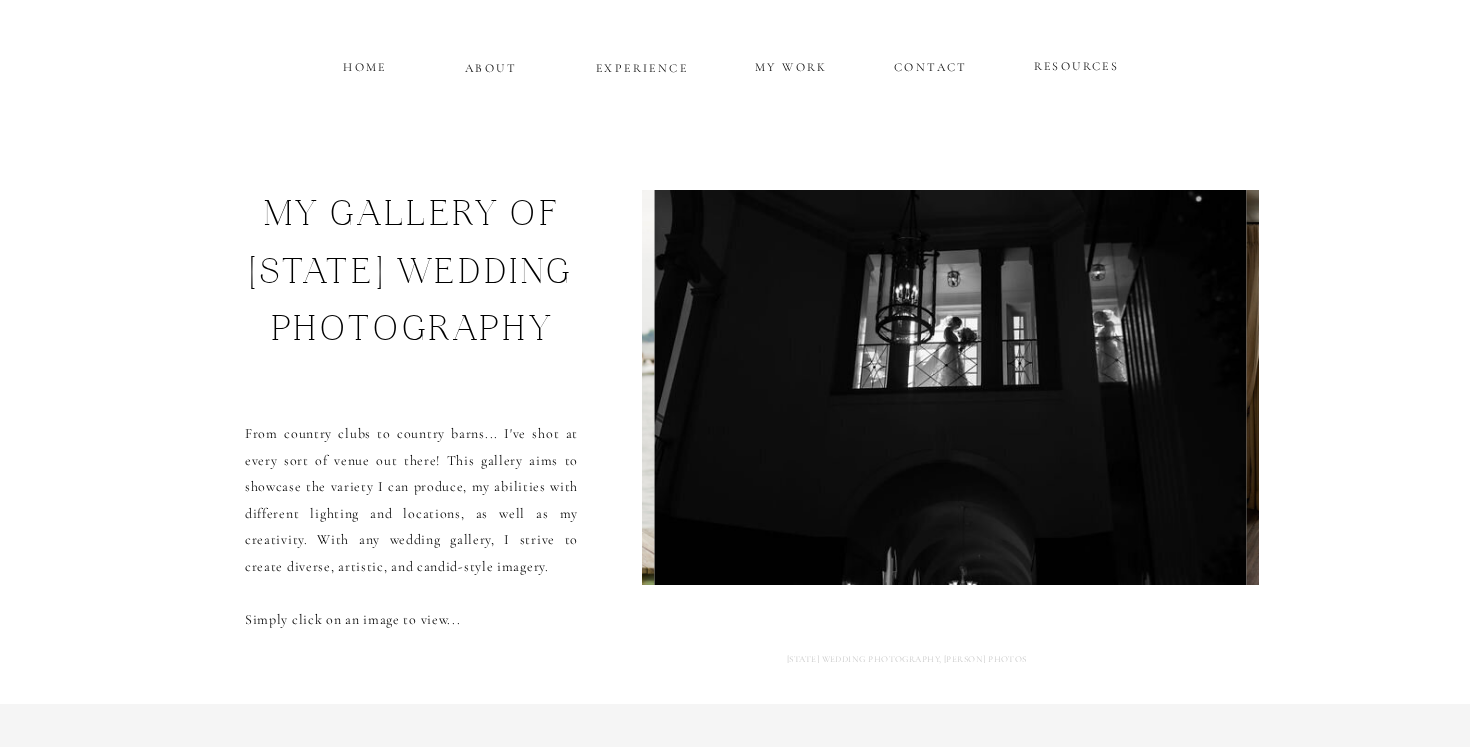 scroll, scrollTop: 0, scrollLeft: 0, axis: both 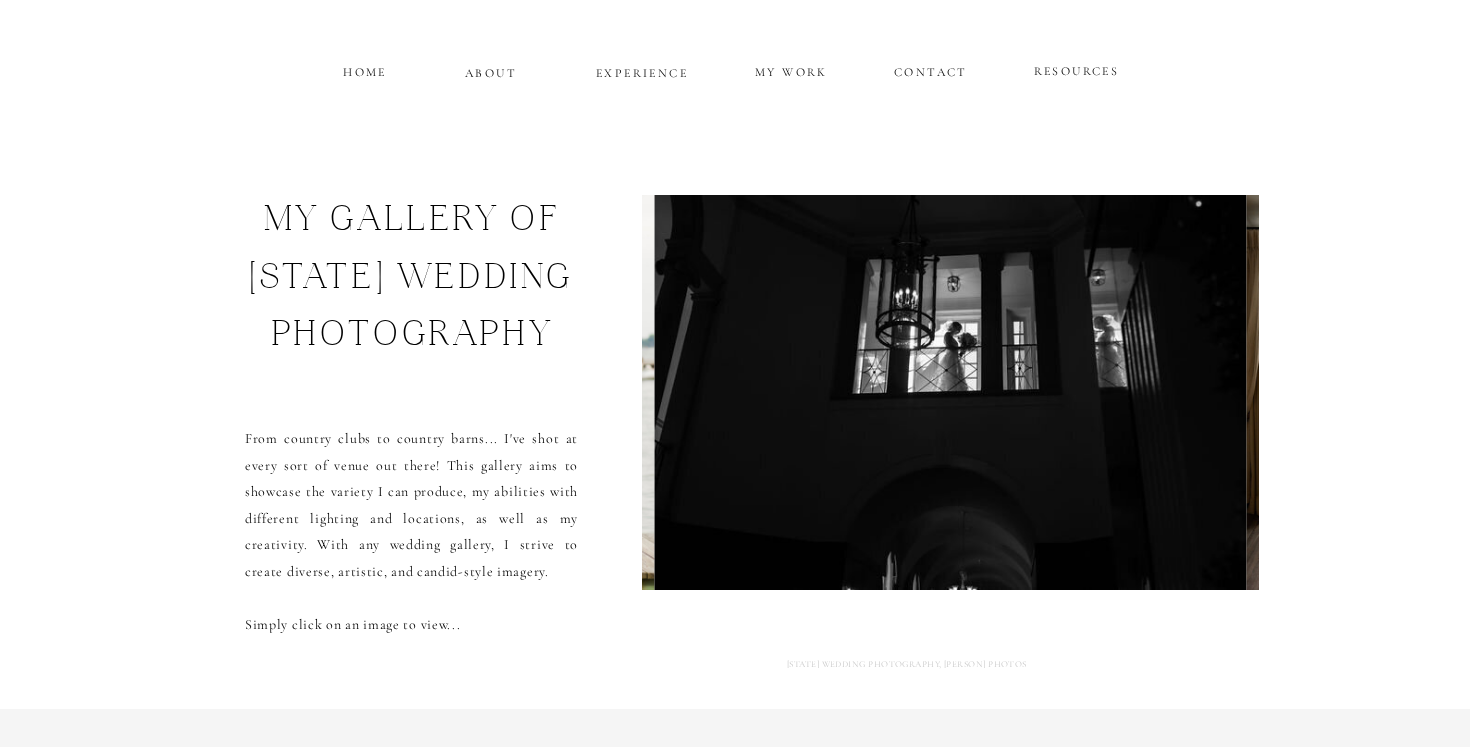 click on "EXPERIENCE" at bounding box center (642, 70) 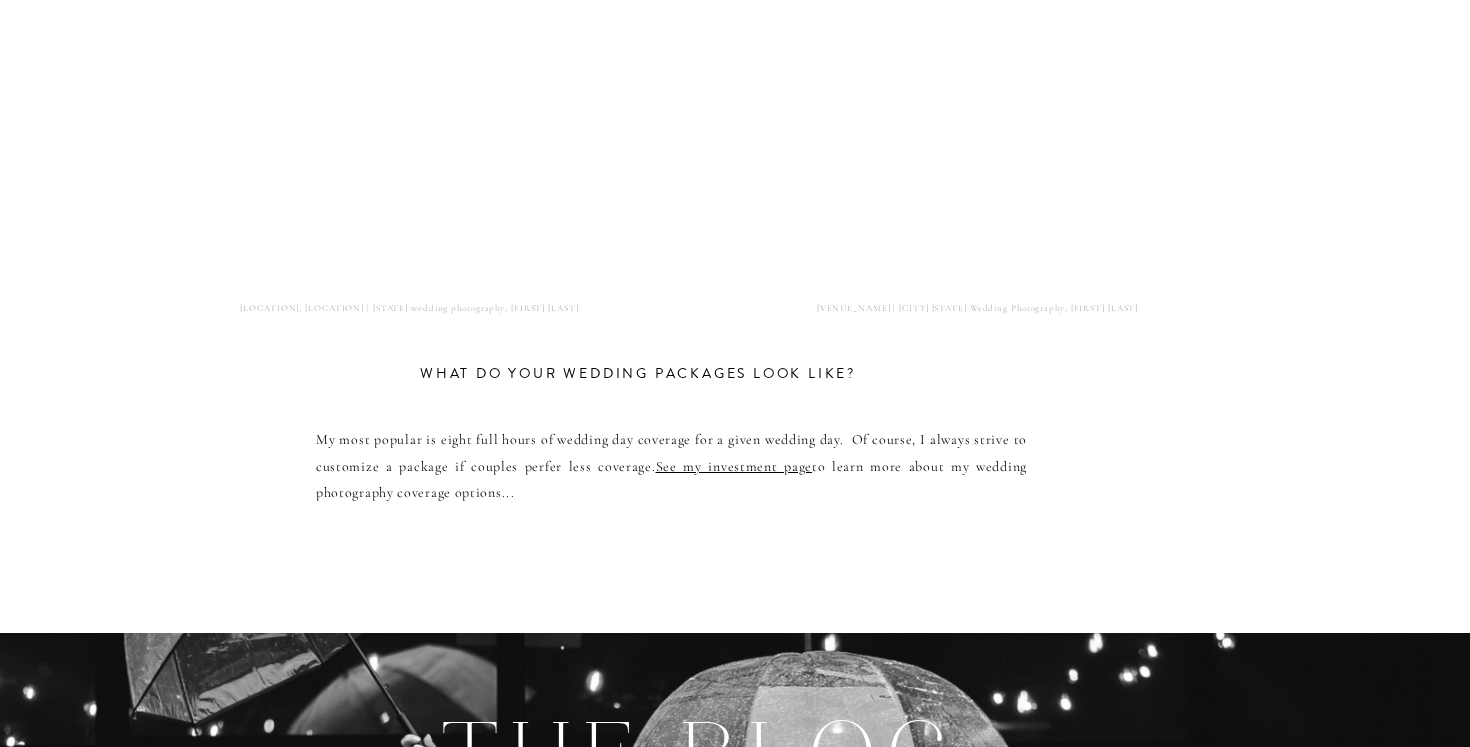 scroll, scrollTop: 9976, scrollLeft: 0, axis: vertical 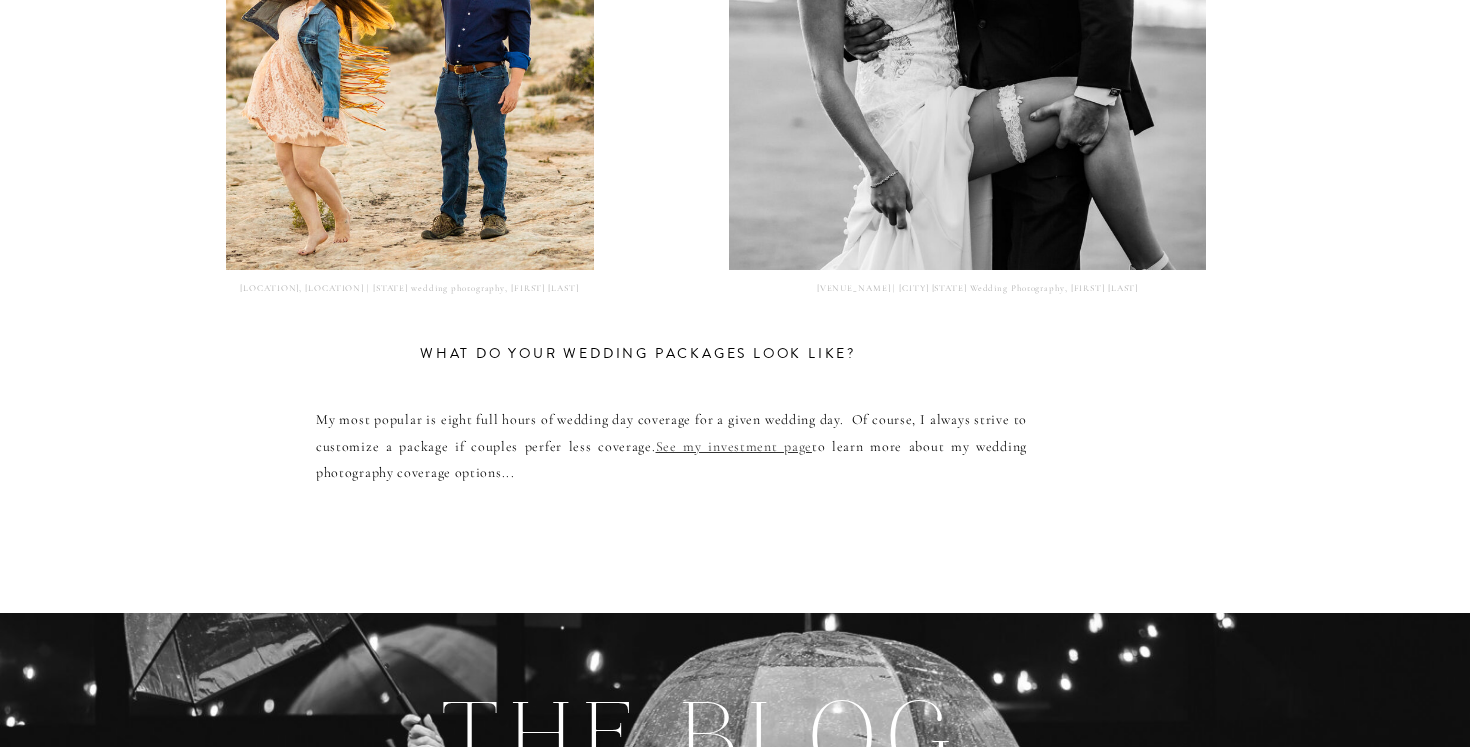 click on "See my investment page" at bounding box center [734, 446] 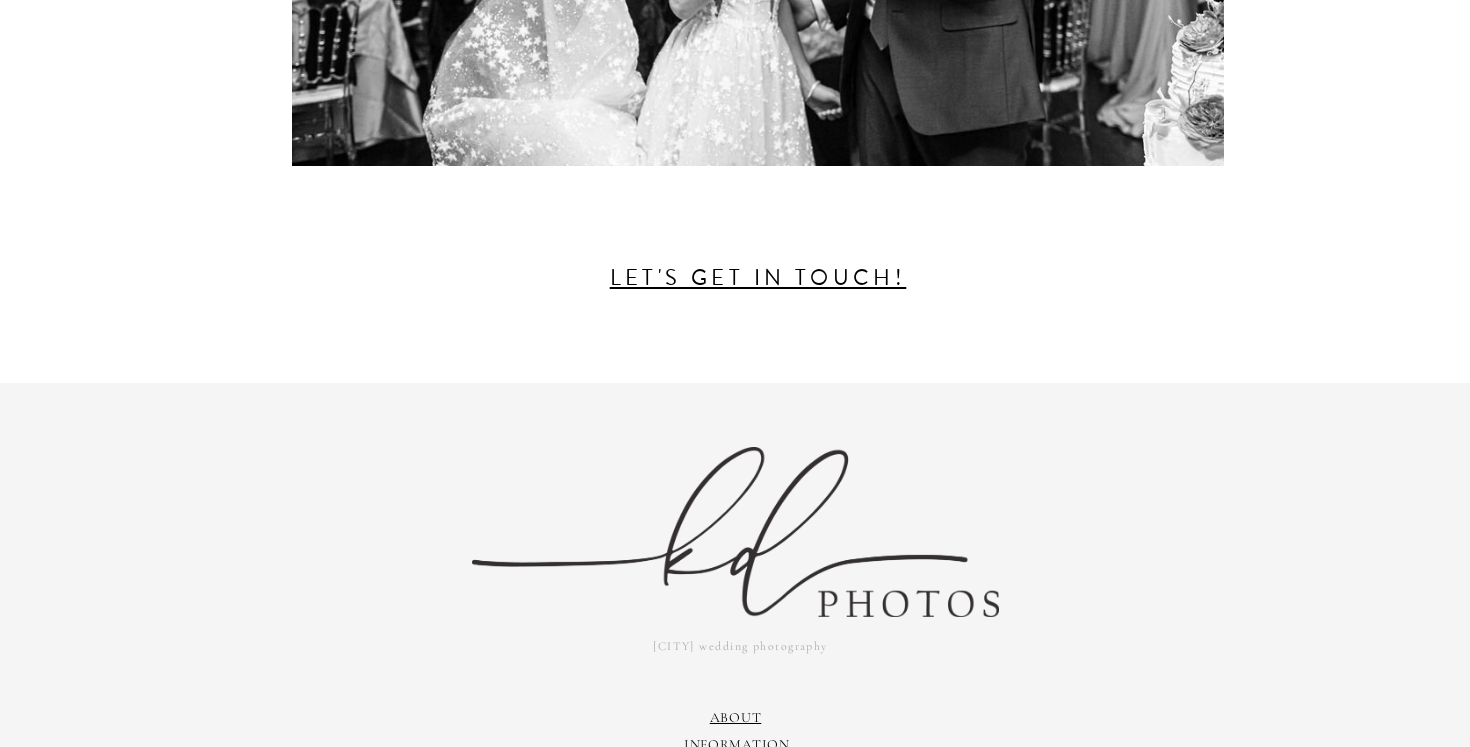 scroll, scrollTop: 2866, scrollLeft: 0, axis: vertical 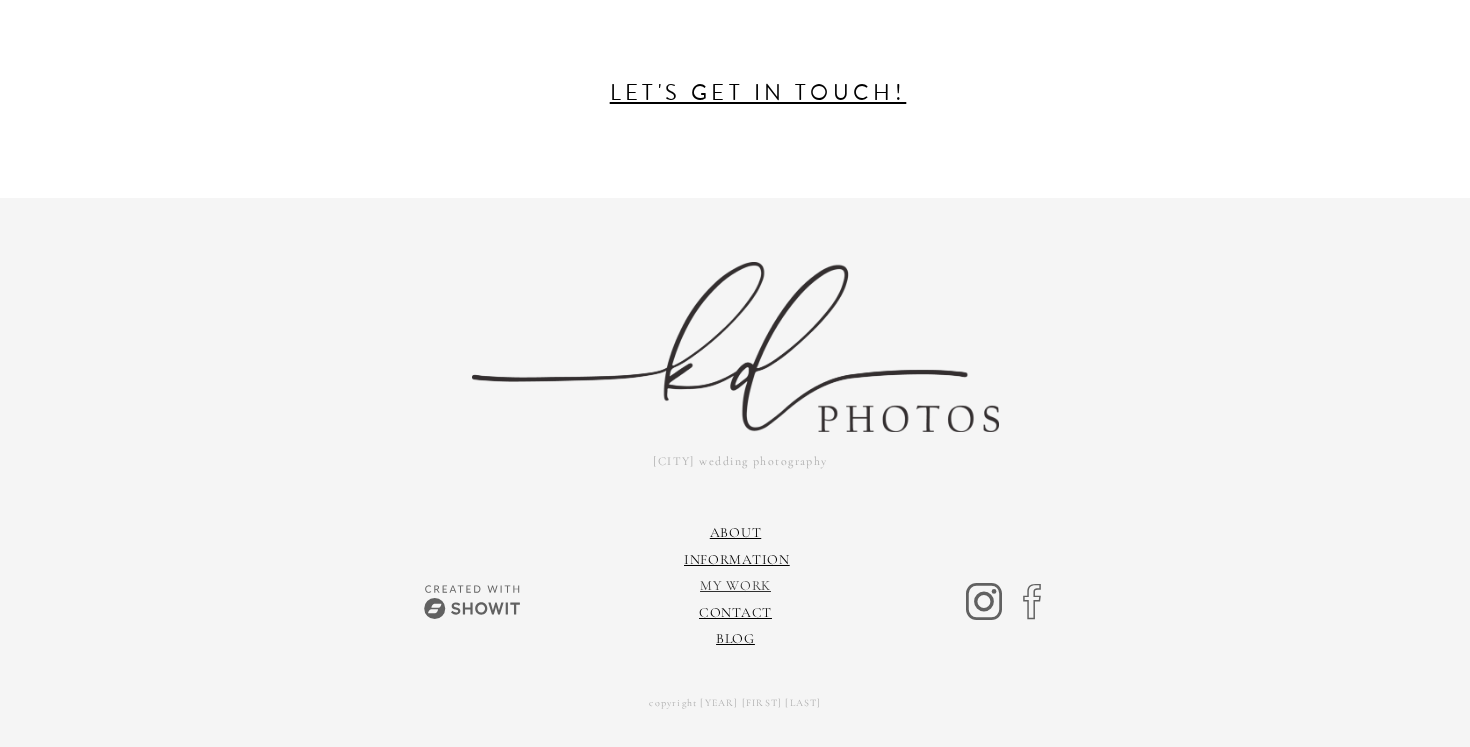 click on "My Work" at bounding box center [735, 585] 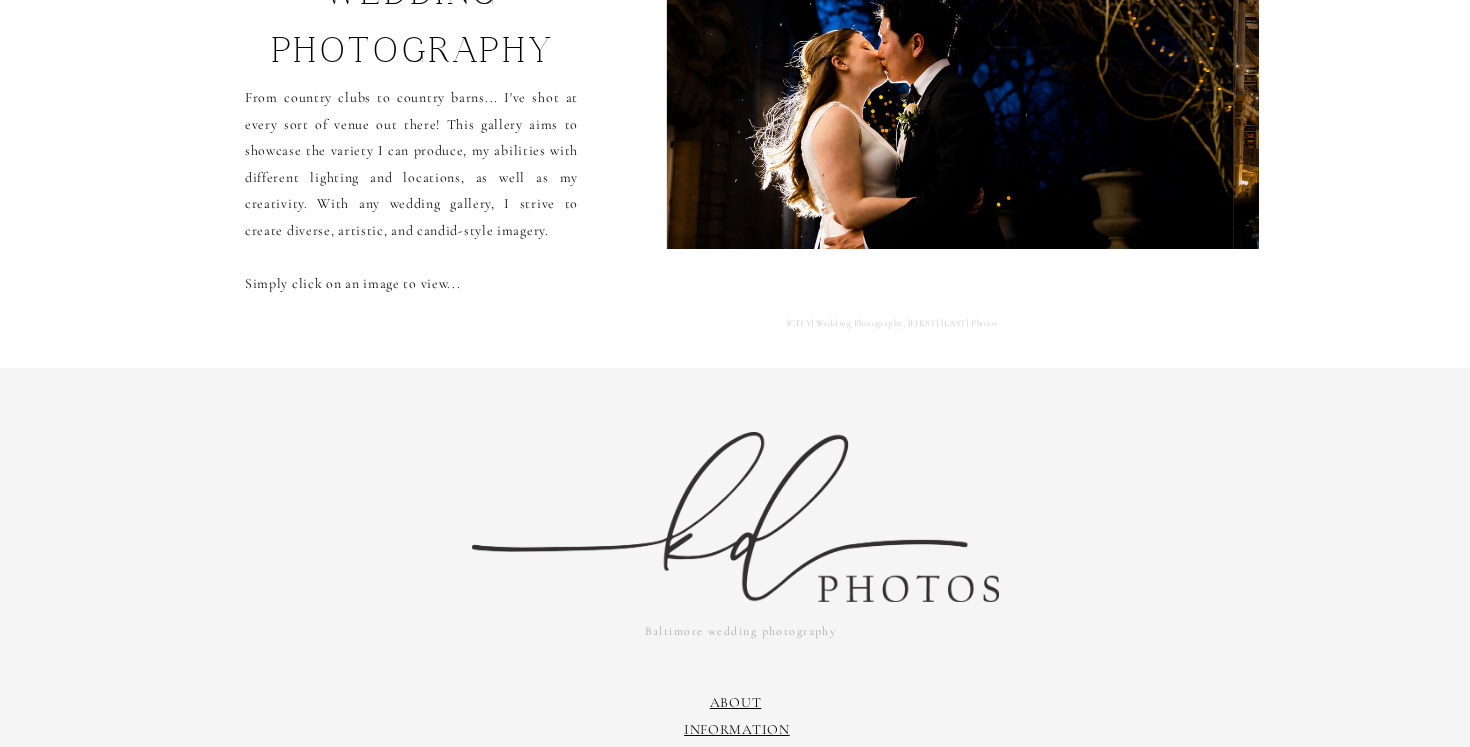 scroll, scrollTop: 0, scrollLeft: 0, axis: both 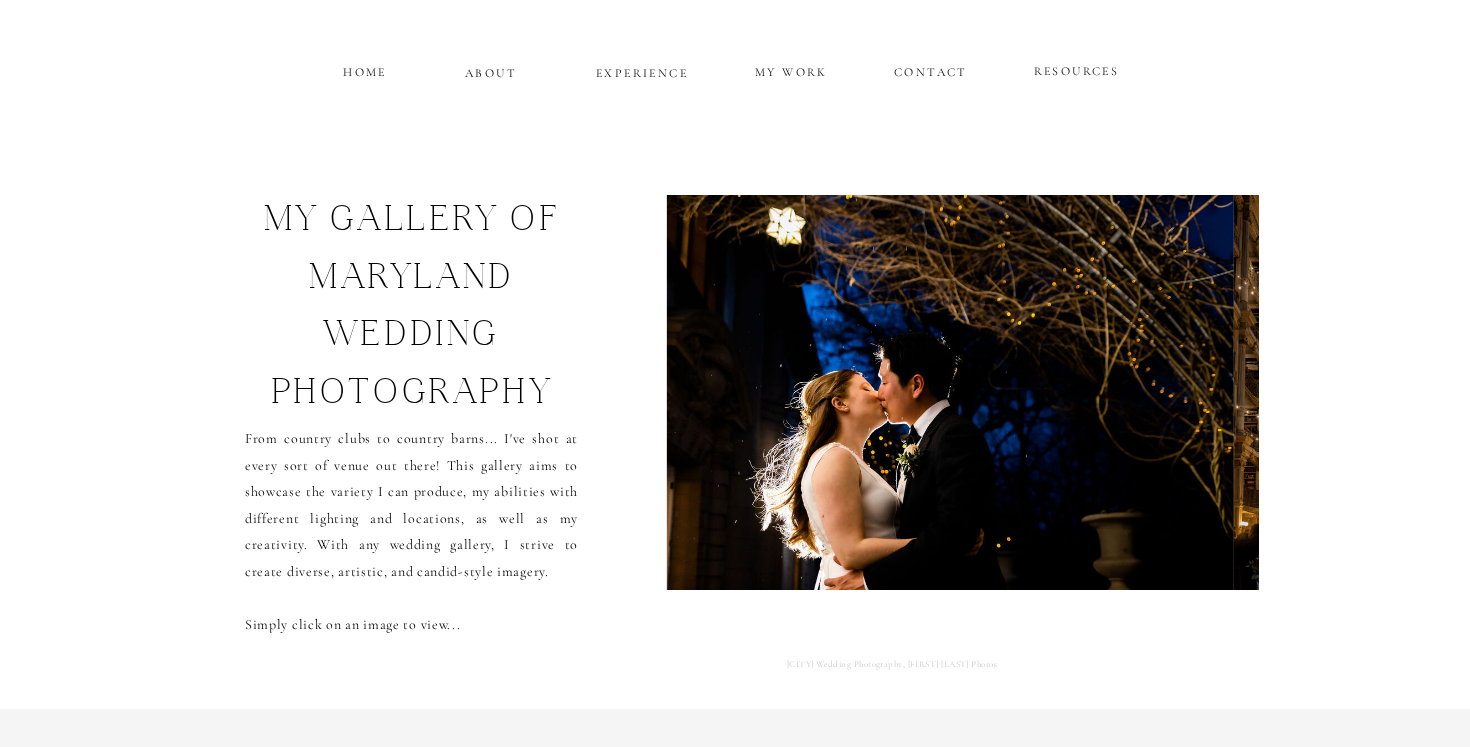 click at bounding box center [950, 392] 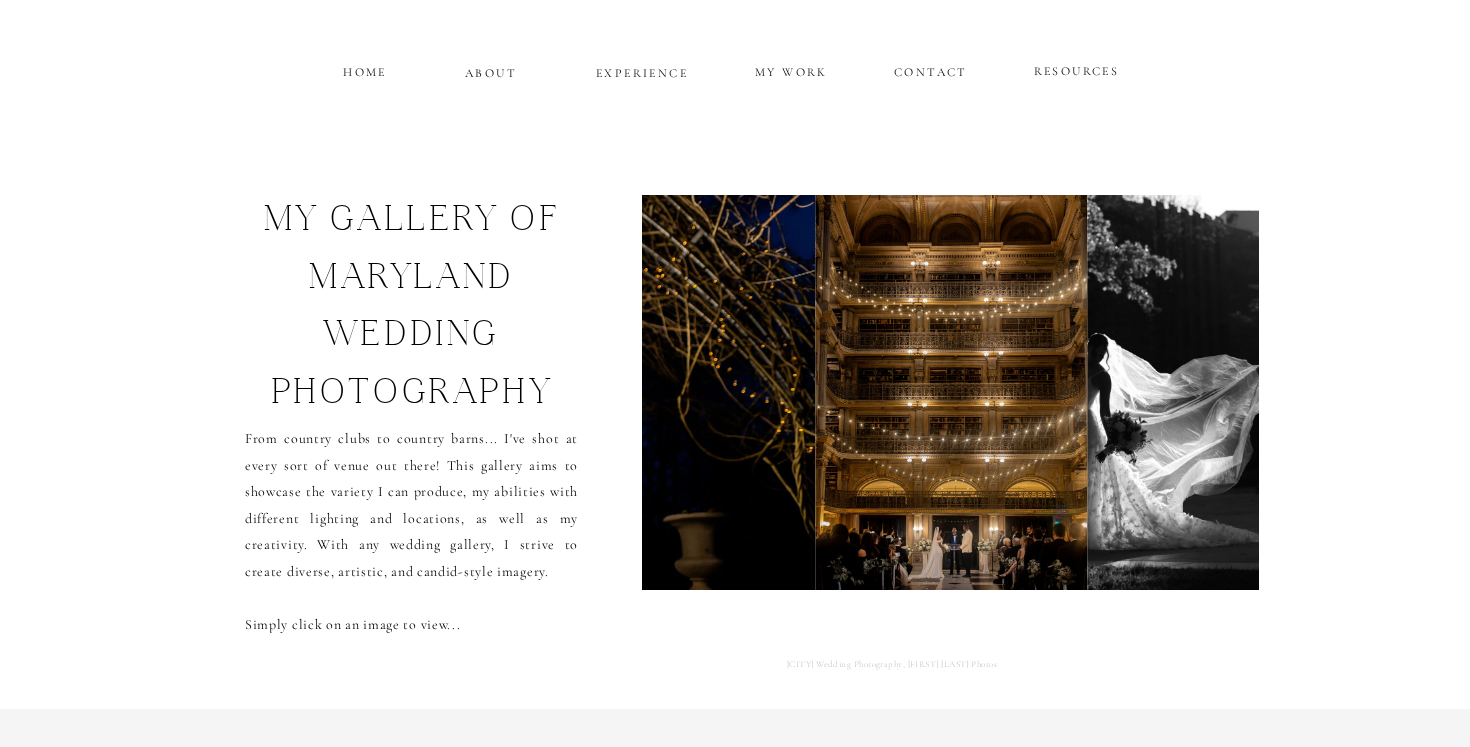 click at bounding box center (952, 392) 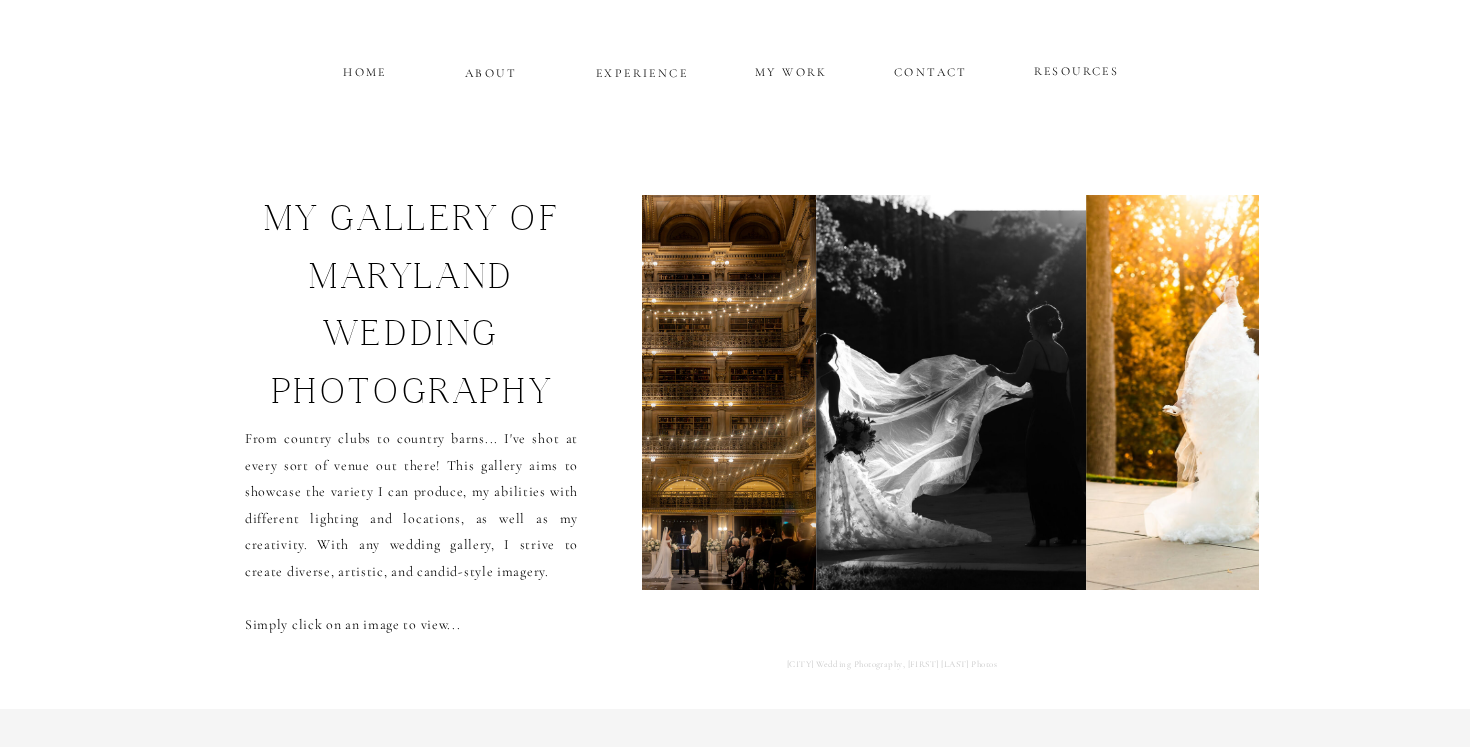 click at bounding box center (951, 392) 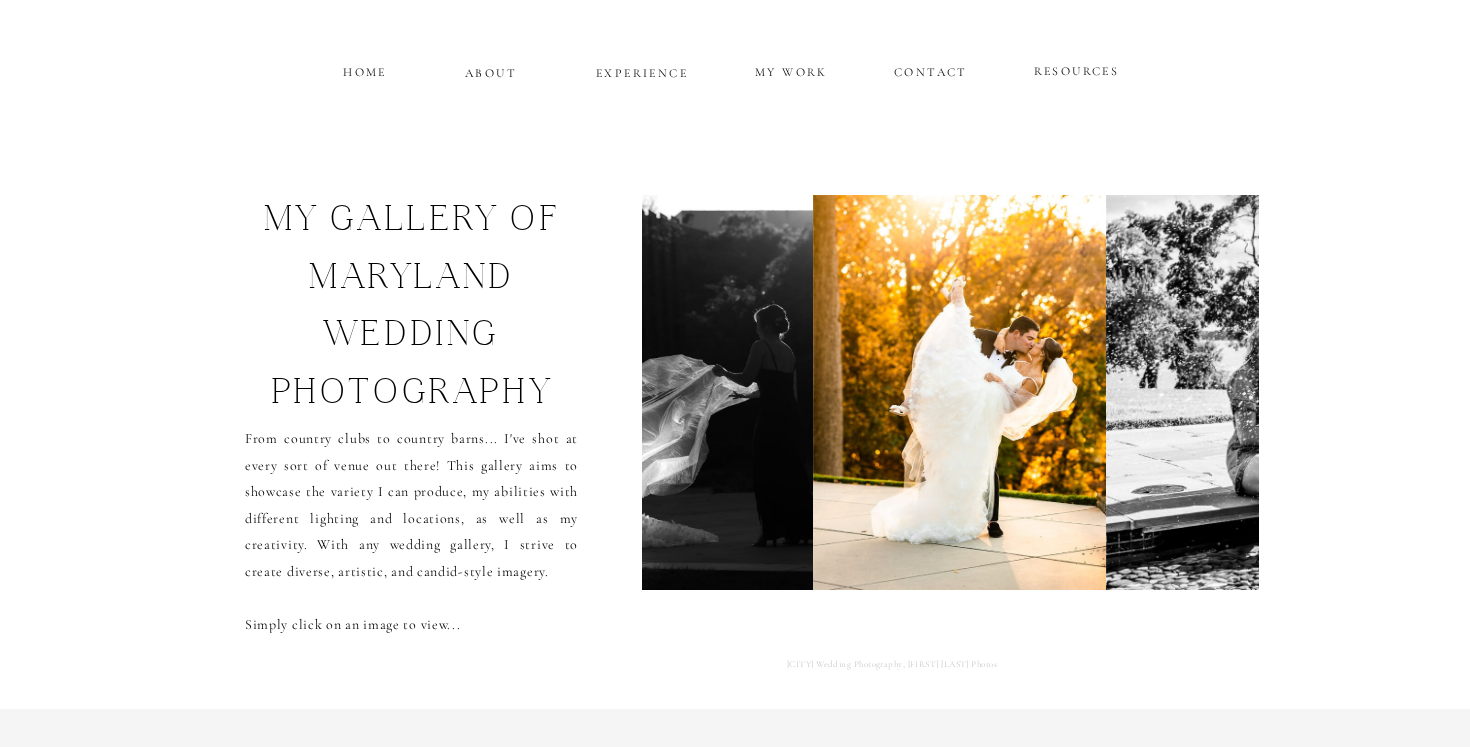 click at bounding box center [960, 392] 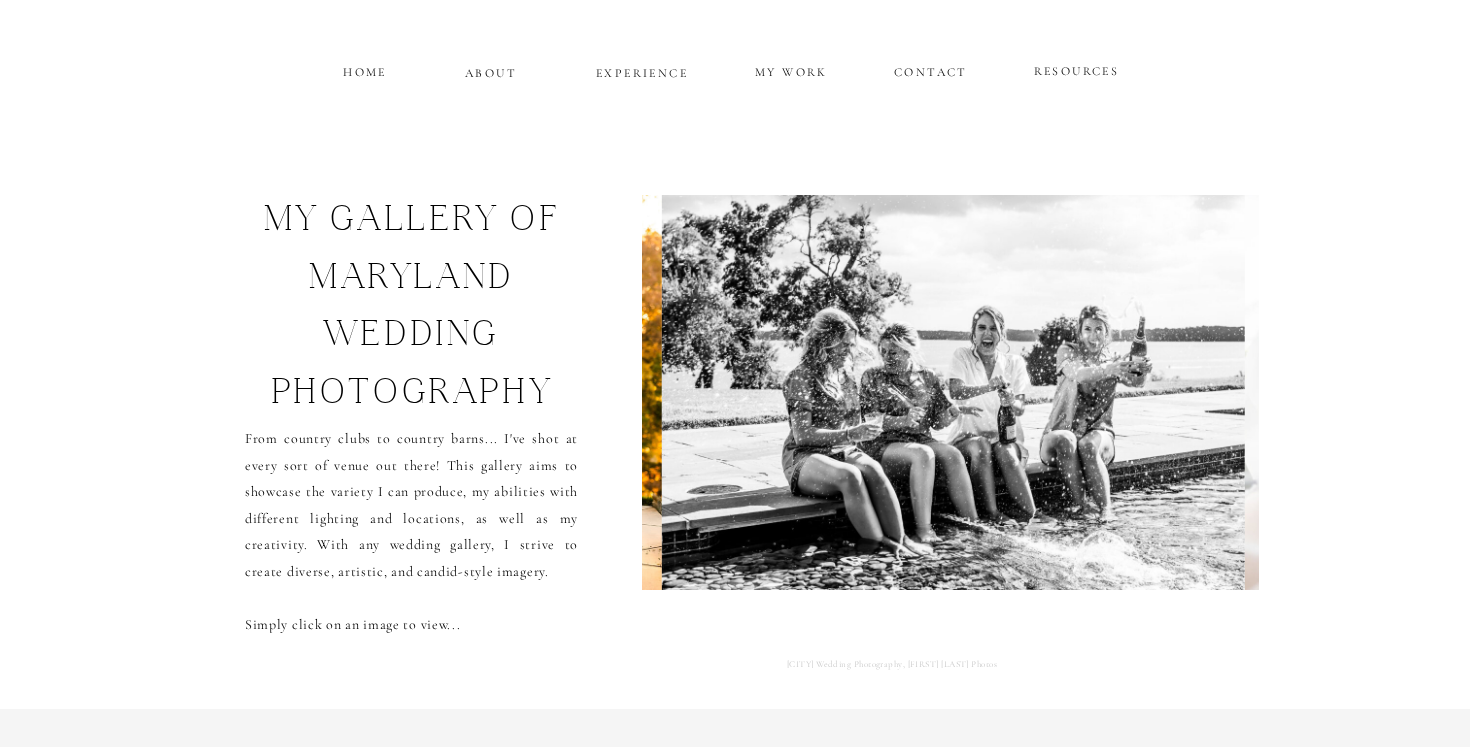 click at bounding box center [953, 392] 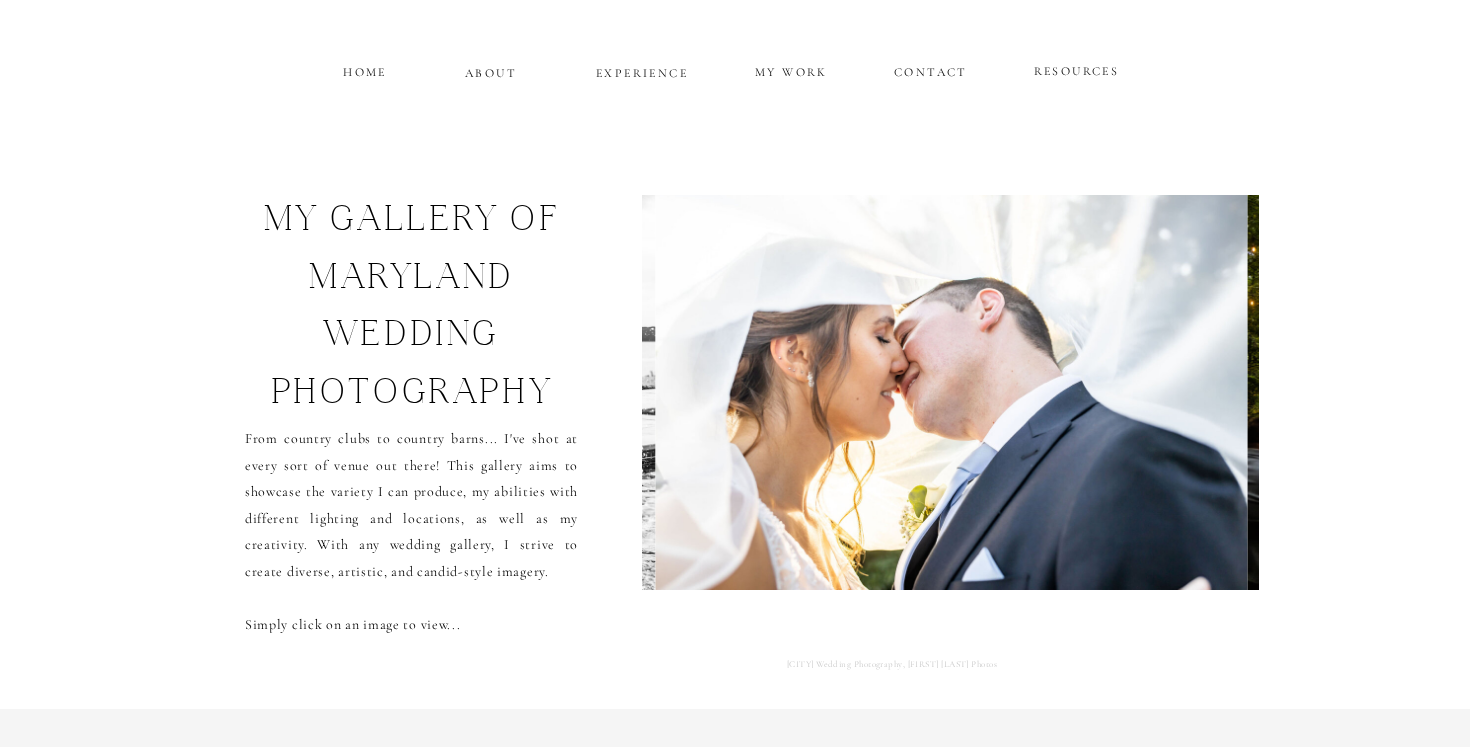 click at bounding box center (951, 392) 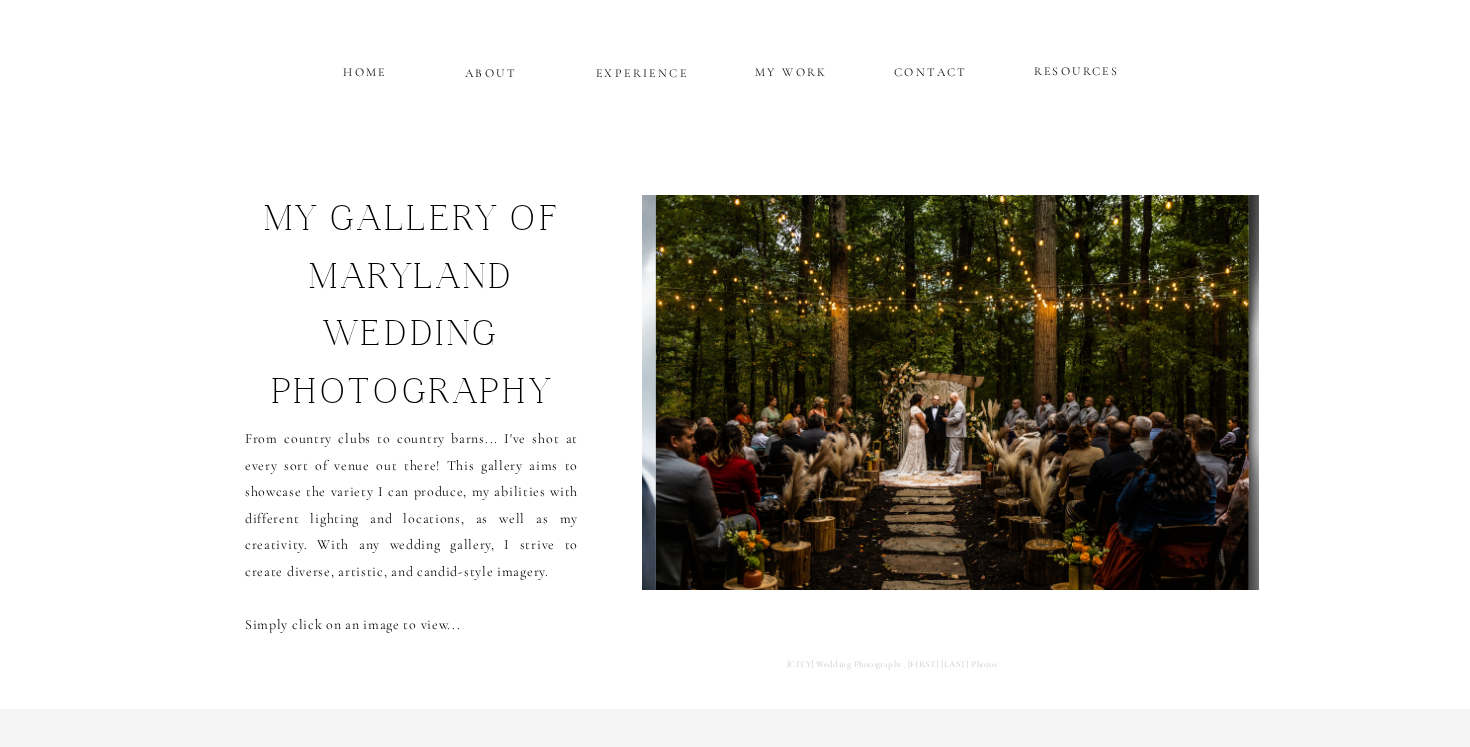 click at bounding box center (952, 392) 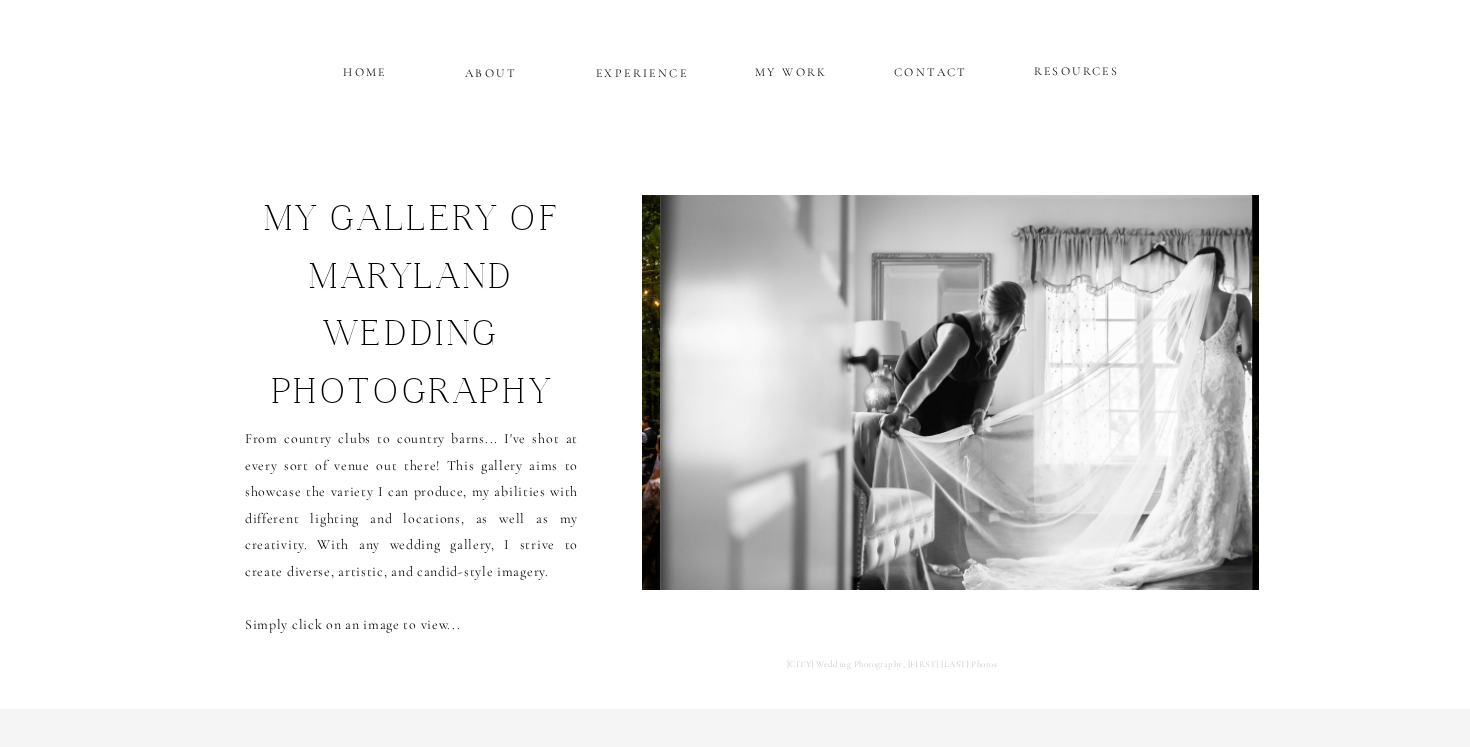 click at bounding box center [956, 392] 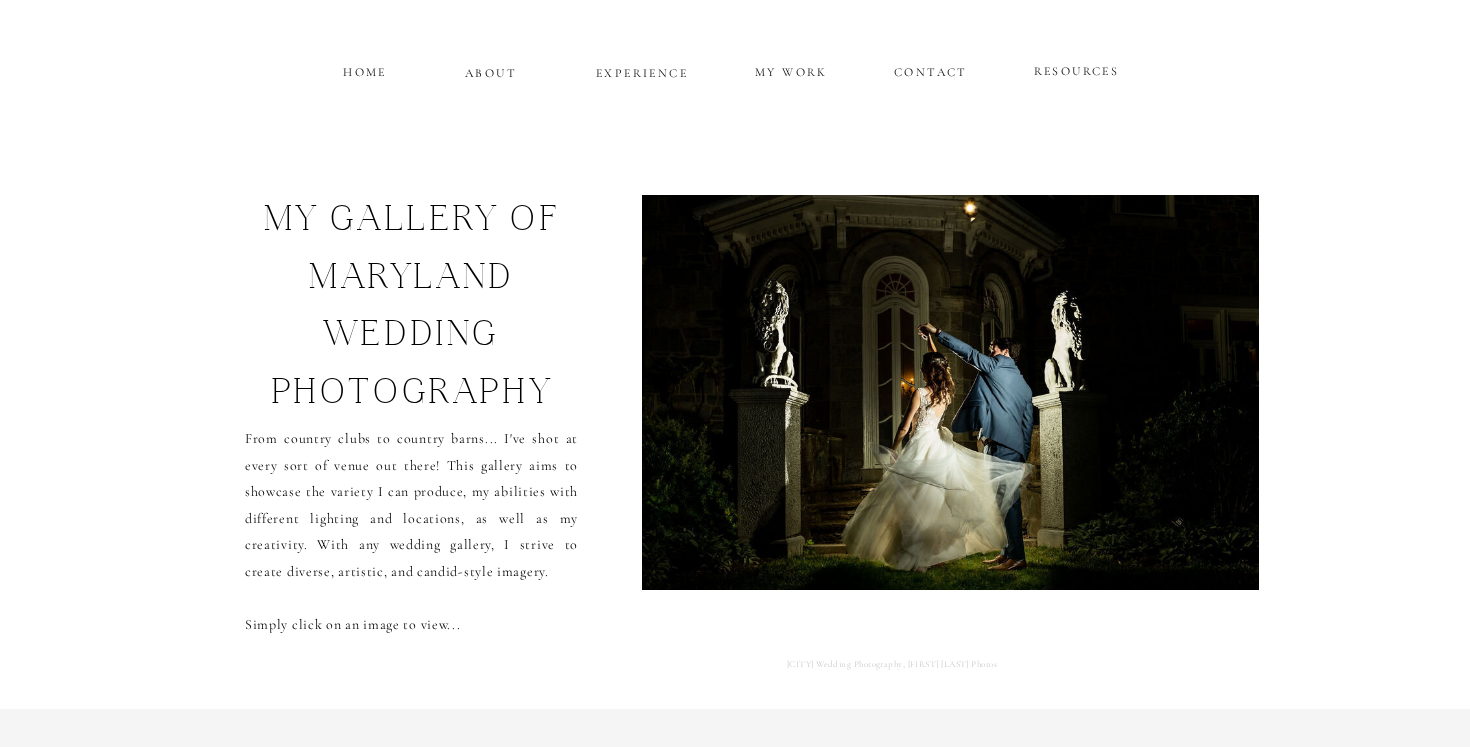 click at bounding box center (951, 392) 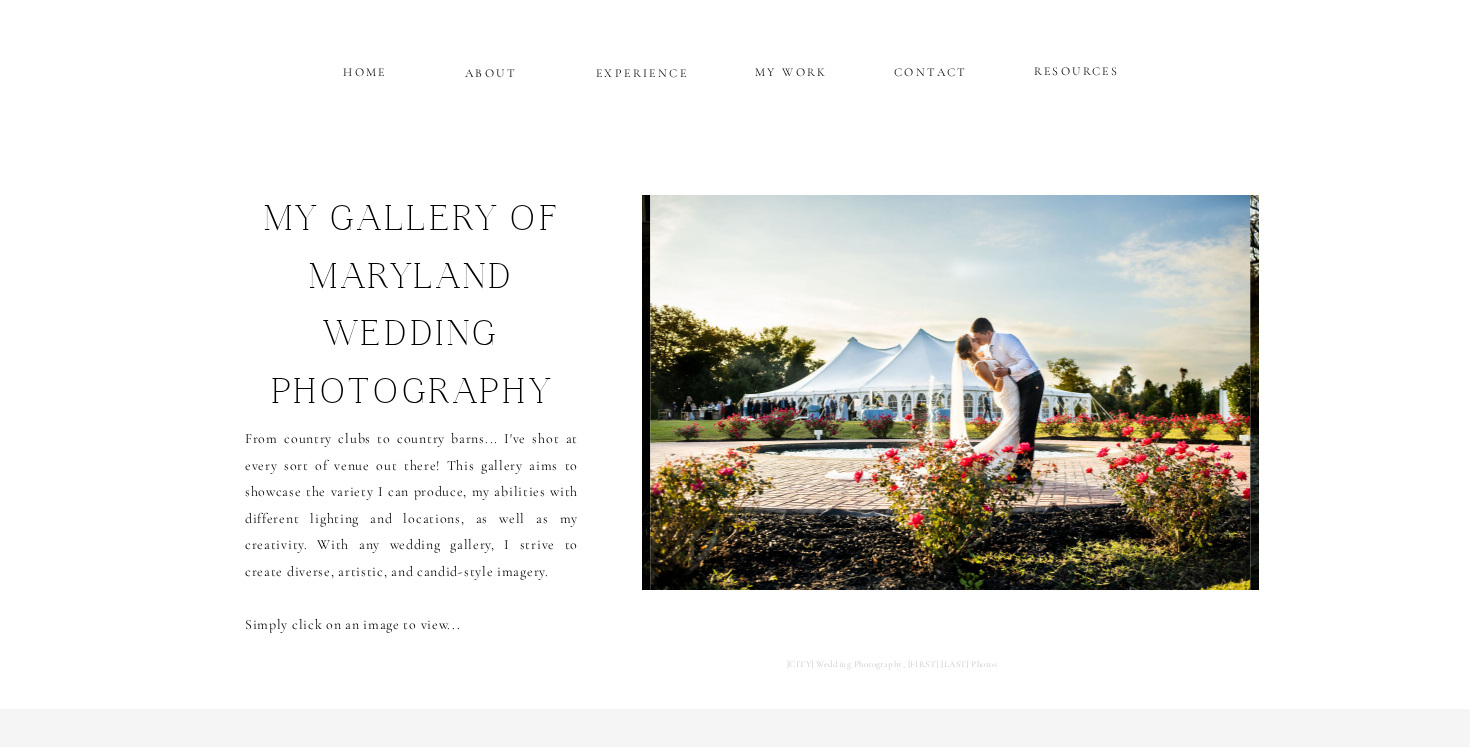 click at bounding box center (950, 392) 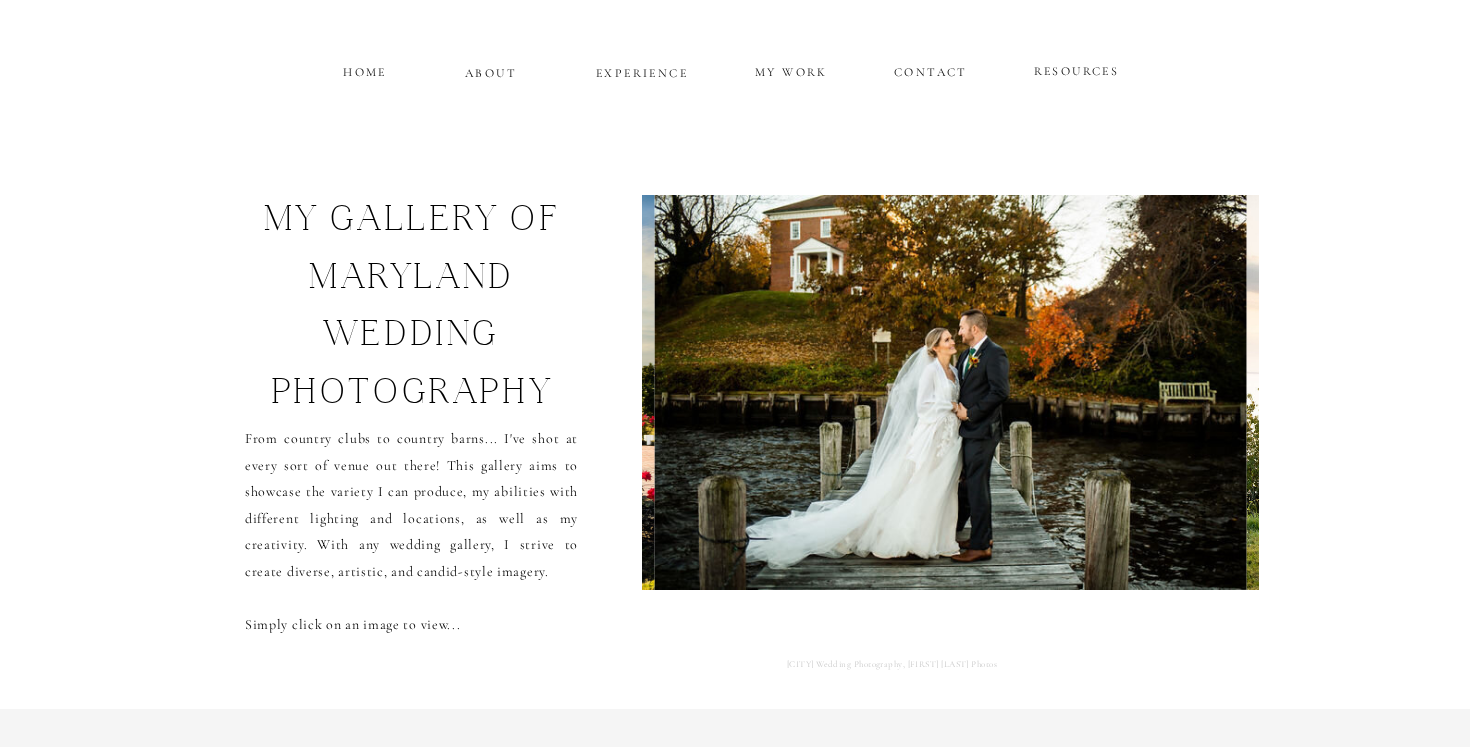 click at bounding box center [951, 392] 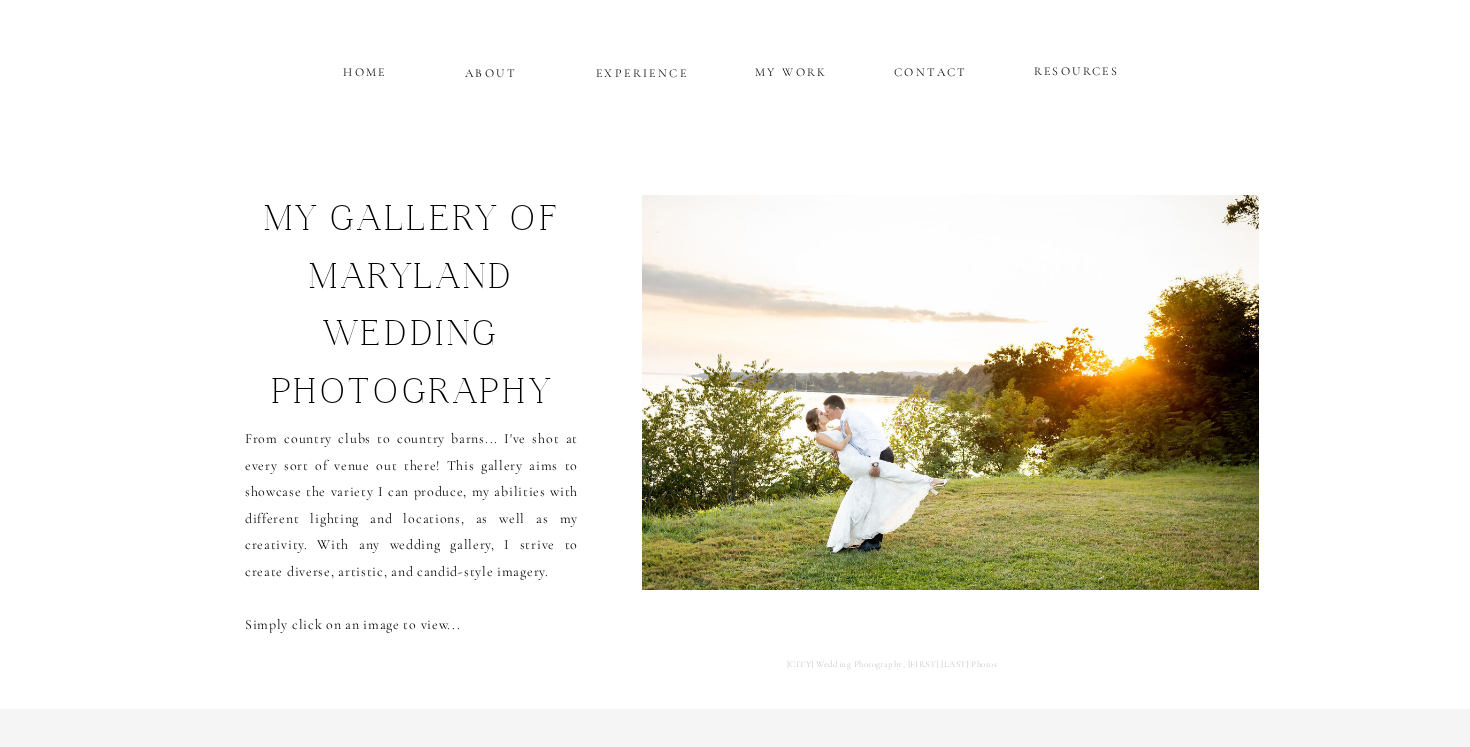 click at bounding box center (950, 392) 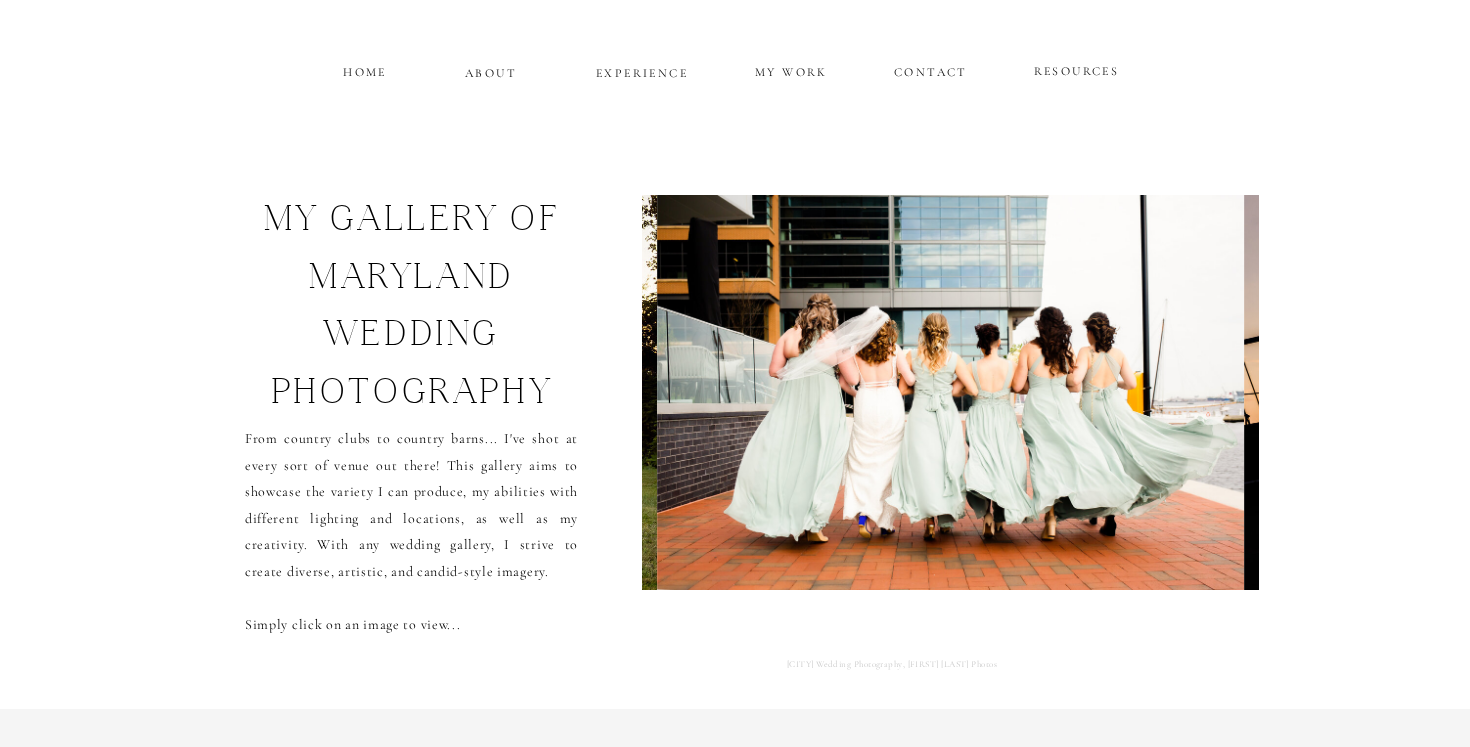 click on "ABOUT" at bounding box center (491, 70) 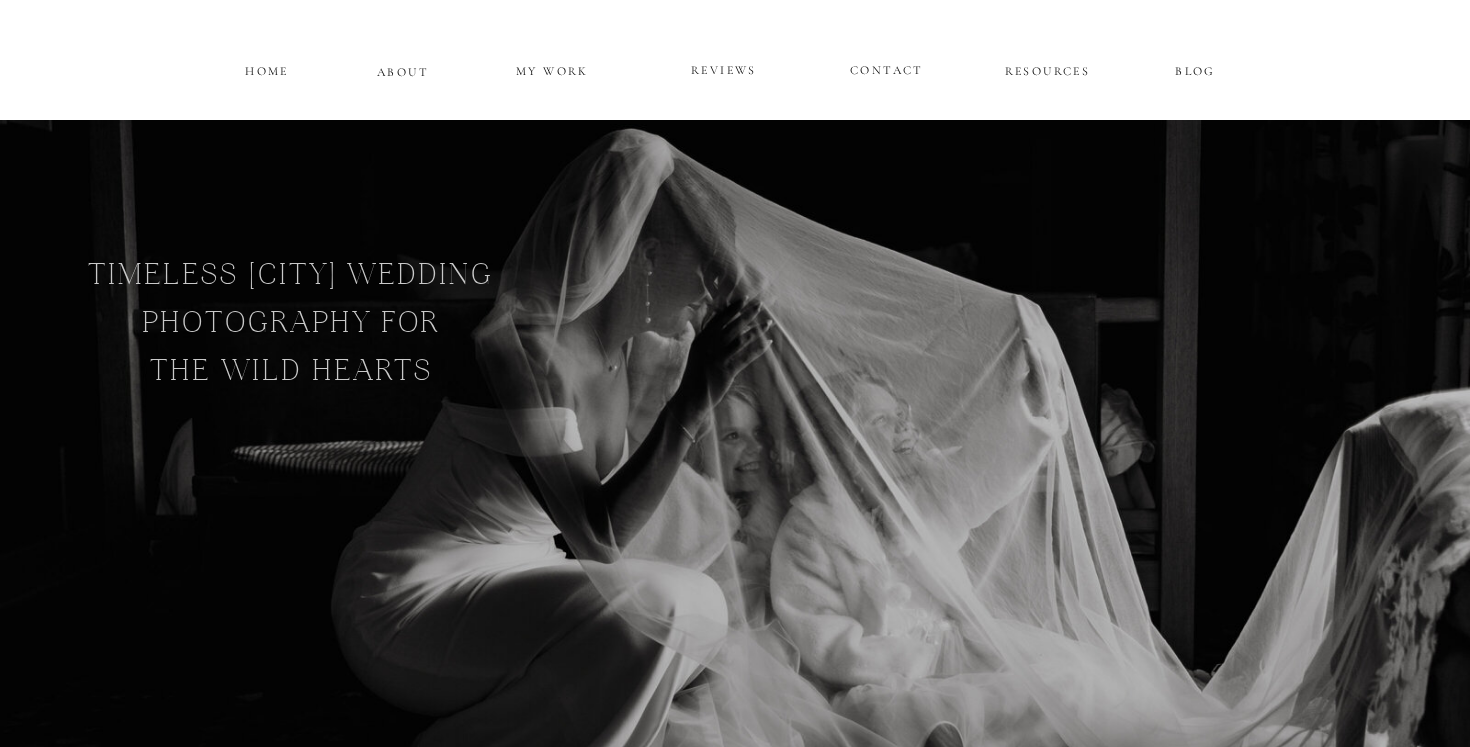 scroll, scrollTop: 1684, scrollLeft: 0, axis: vertical 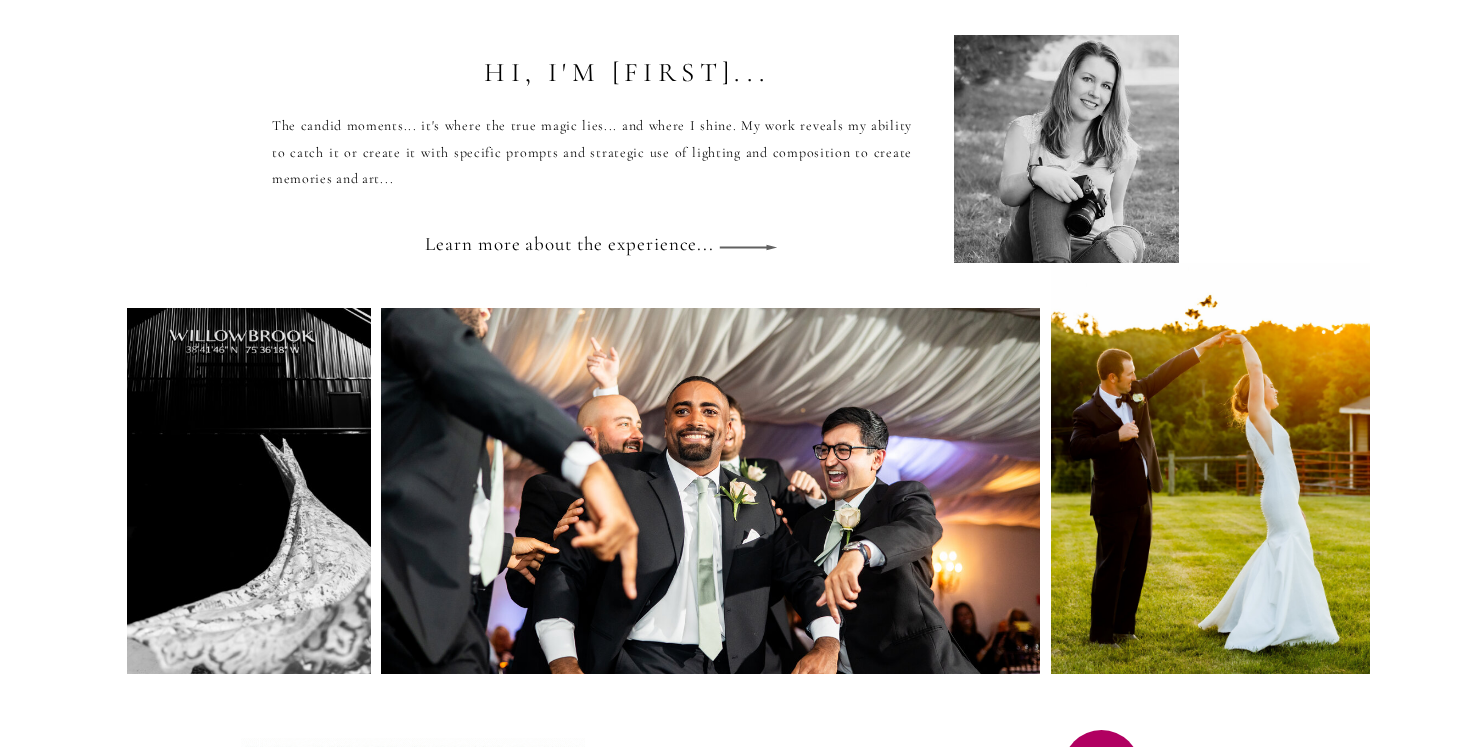 click on "Learn more about the experience..." at bounding box center [580, 253] 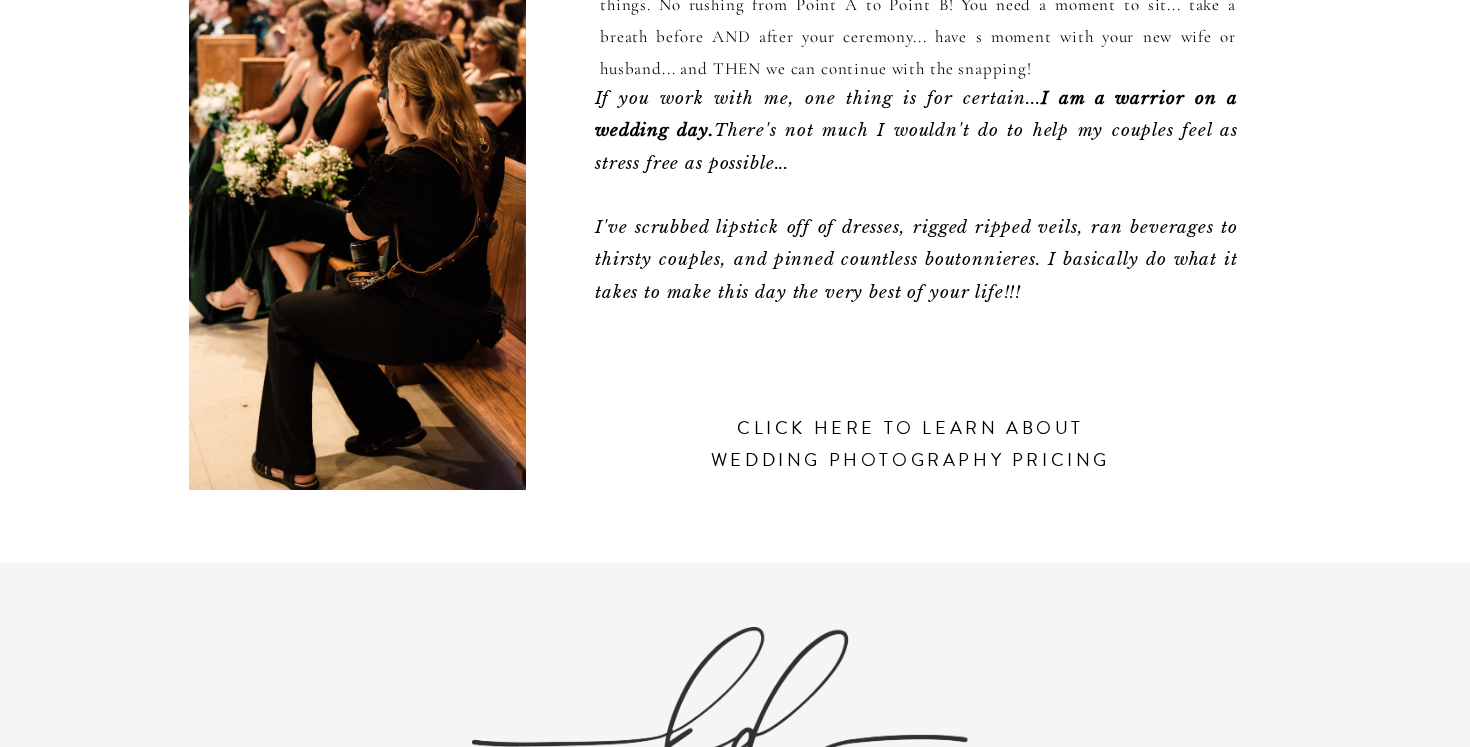 scroll, scrollTop: 0, scrollLeft: 0, axis: both 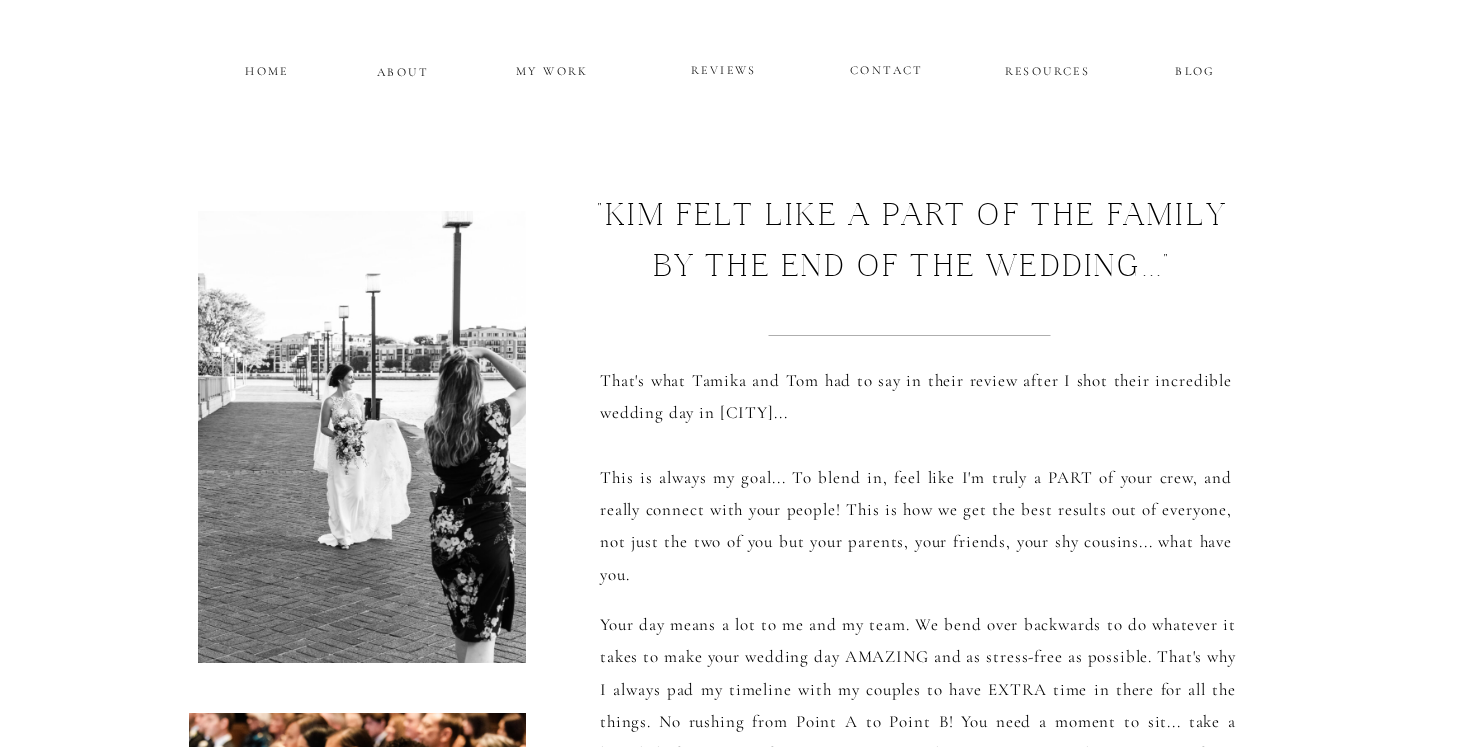click on "MY WORK" at bounding box center [552, 69] 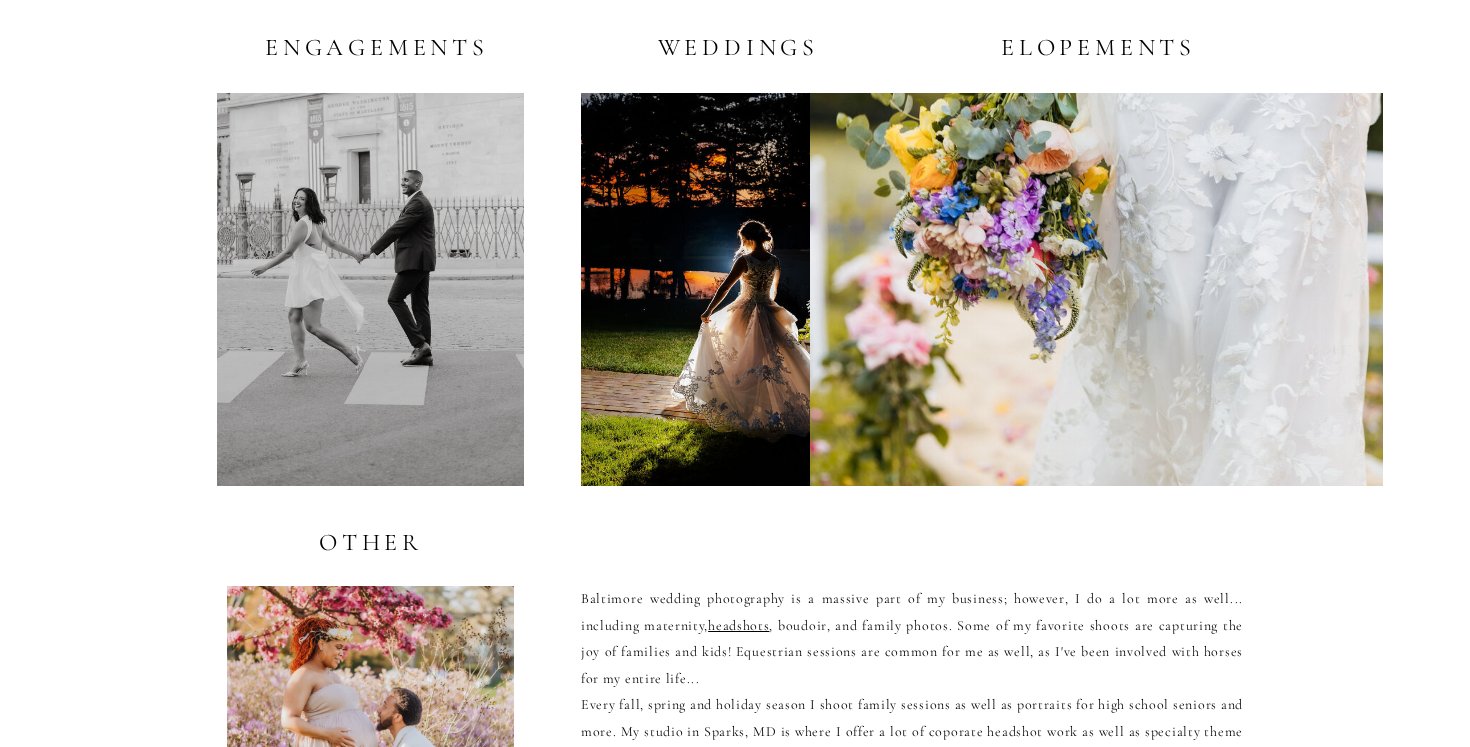 scroll, scrollTop: 3869, scrollLeft: 0, axis: vertical 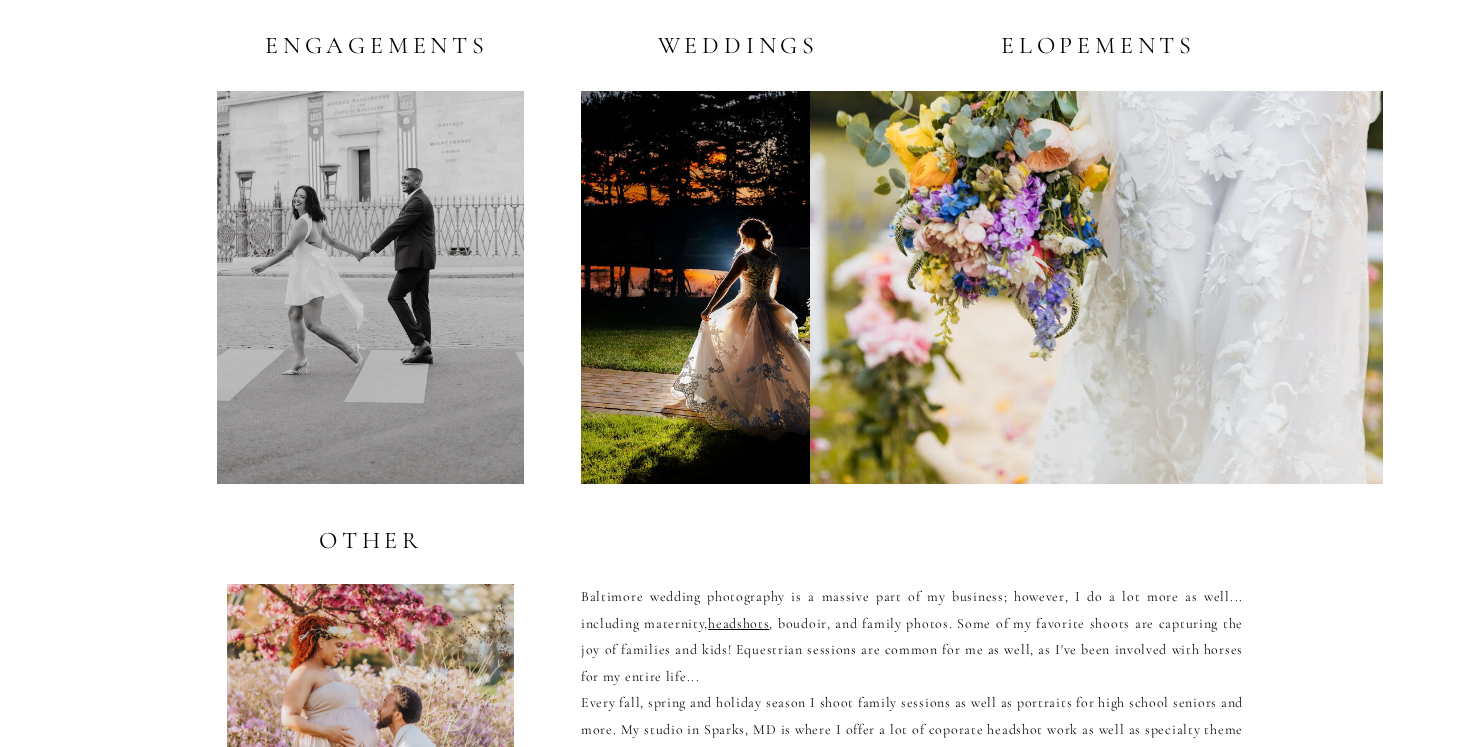 click at bounding box center [370, 287] 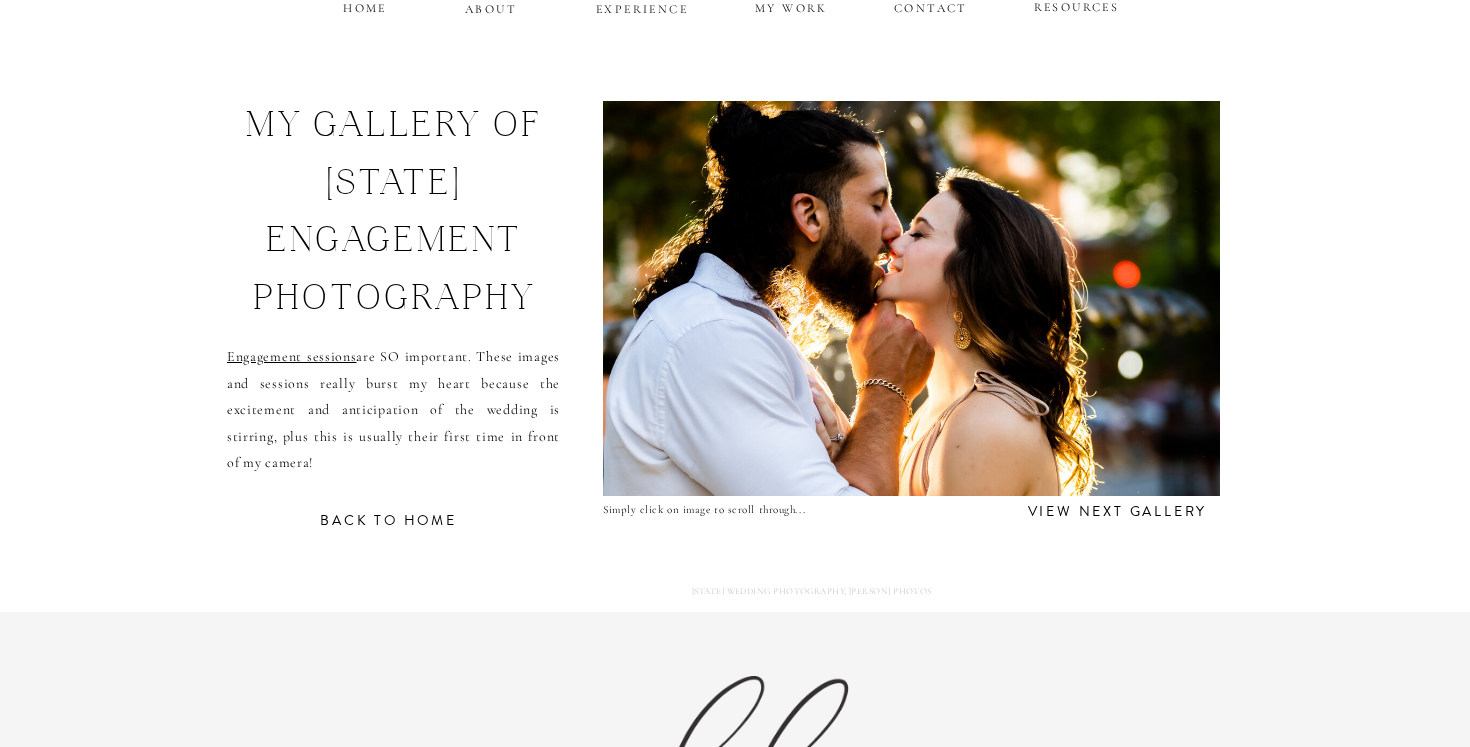 scroll, scrollTop: 75, scrollLeft: 0, axis: vertical 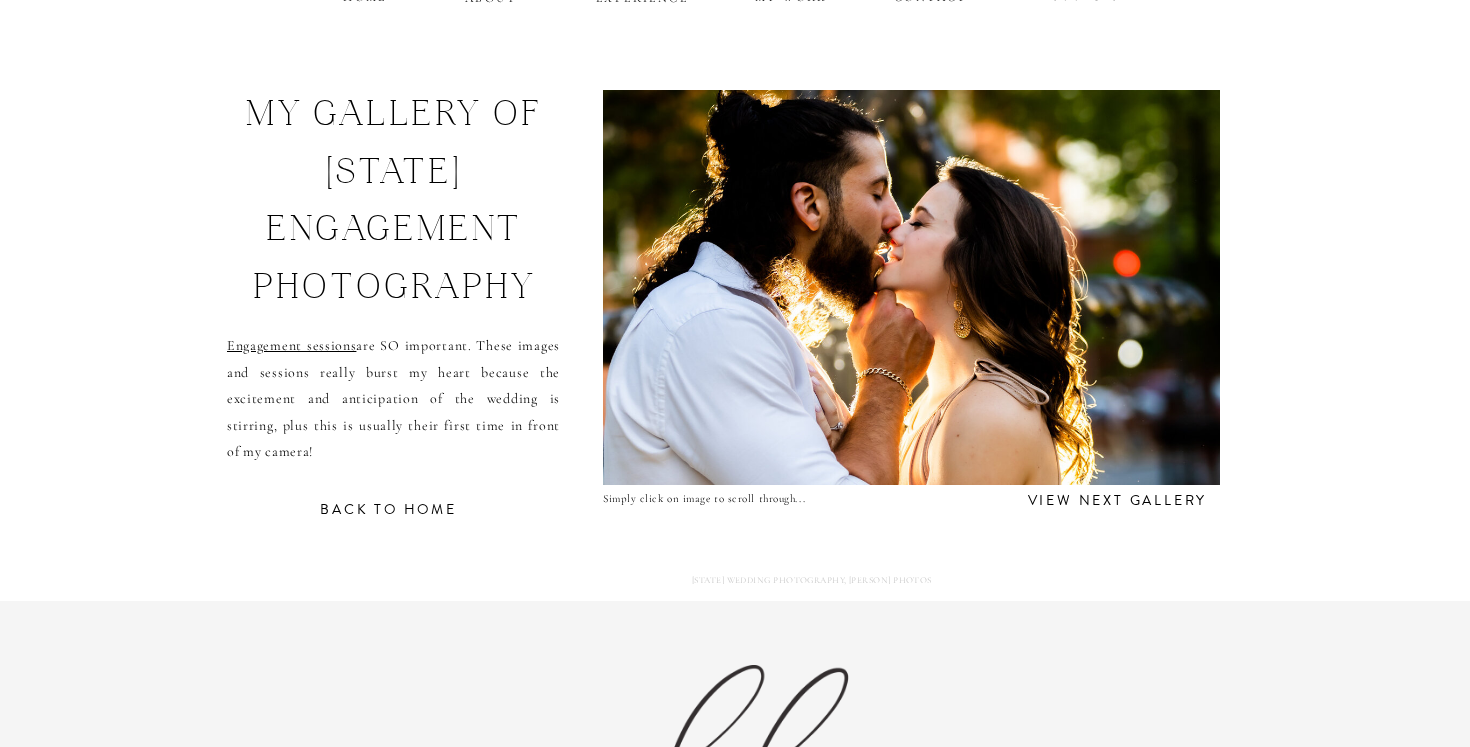 click at bounding box center [911, 287] 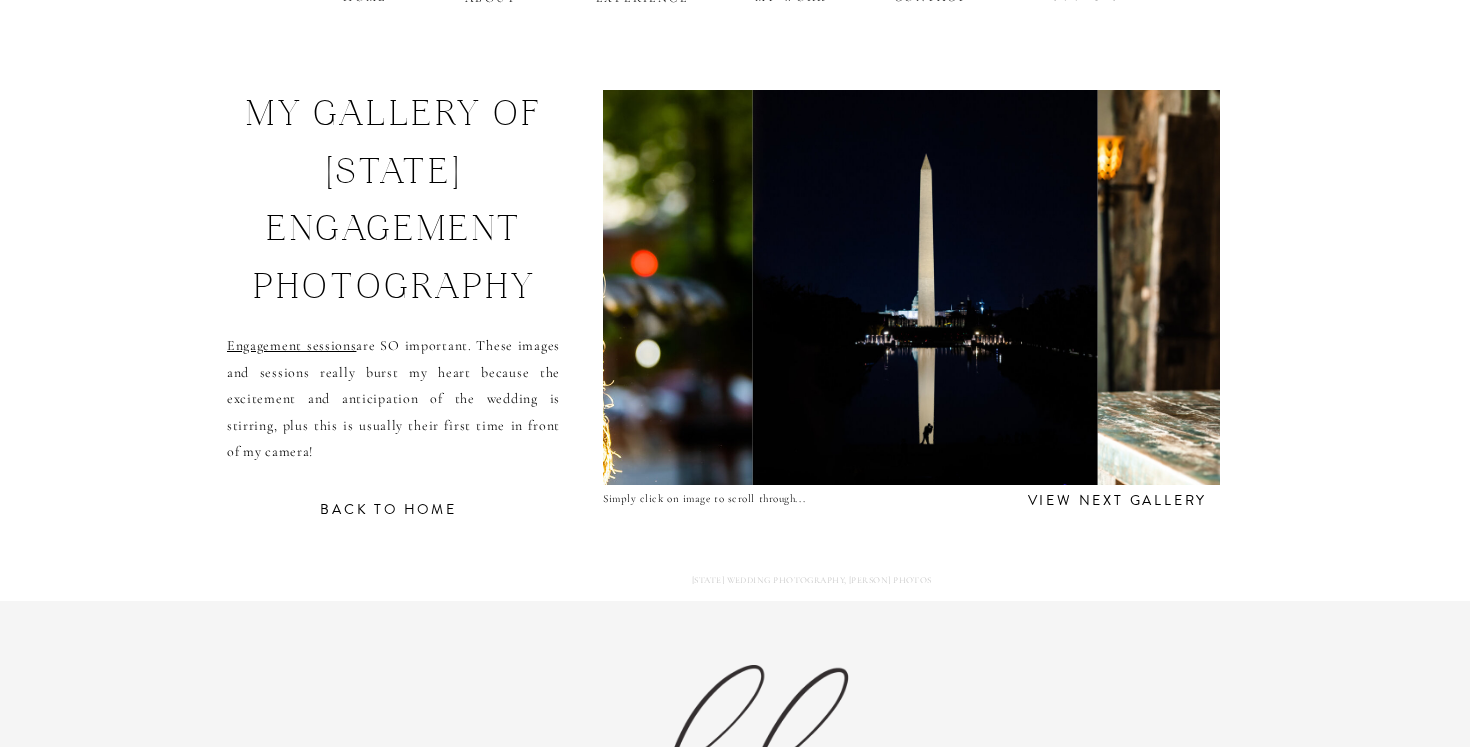 click at bounding box center (429, 287) 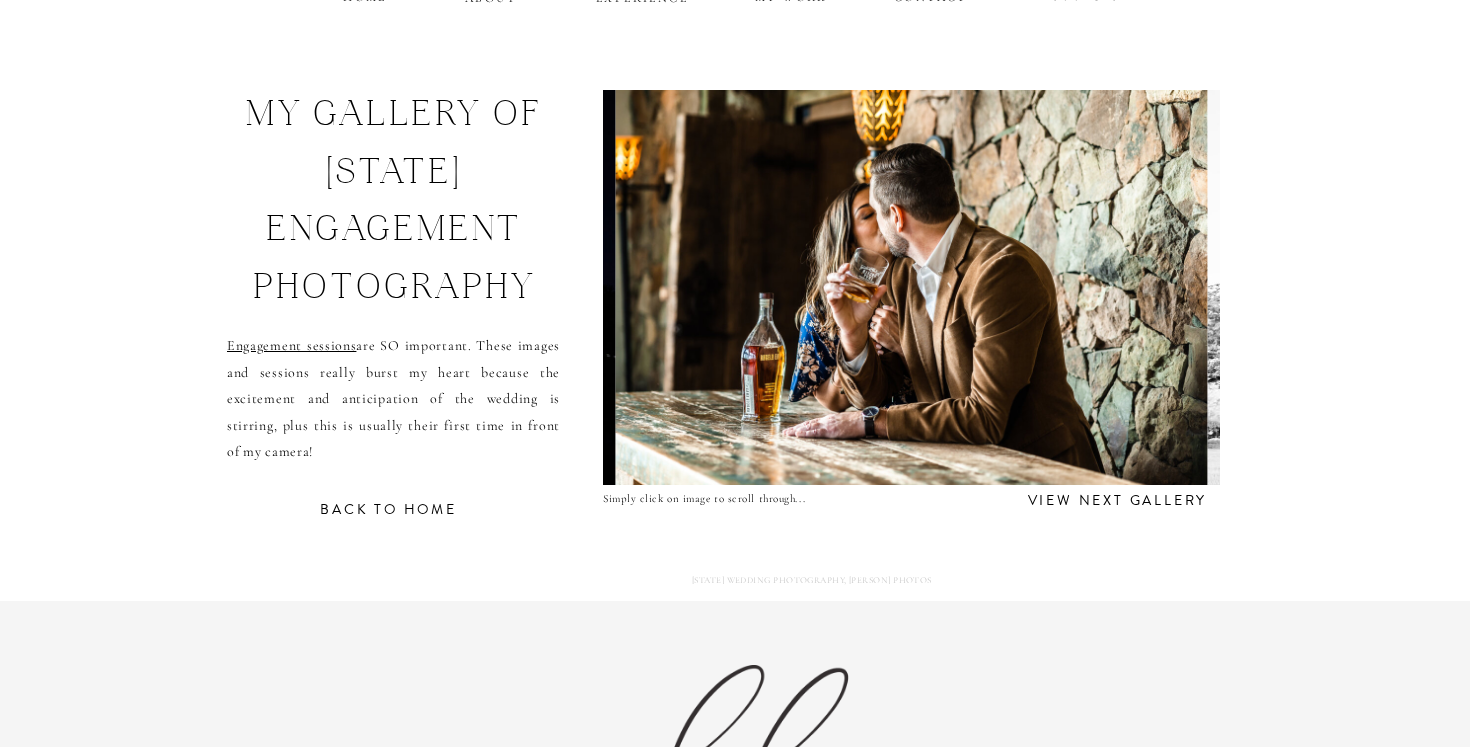click at bounding box center [911, 287] 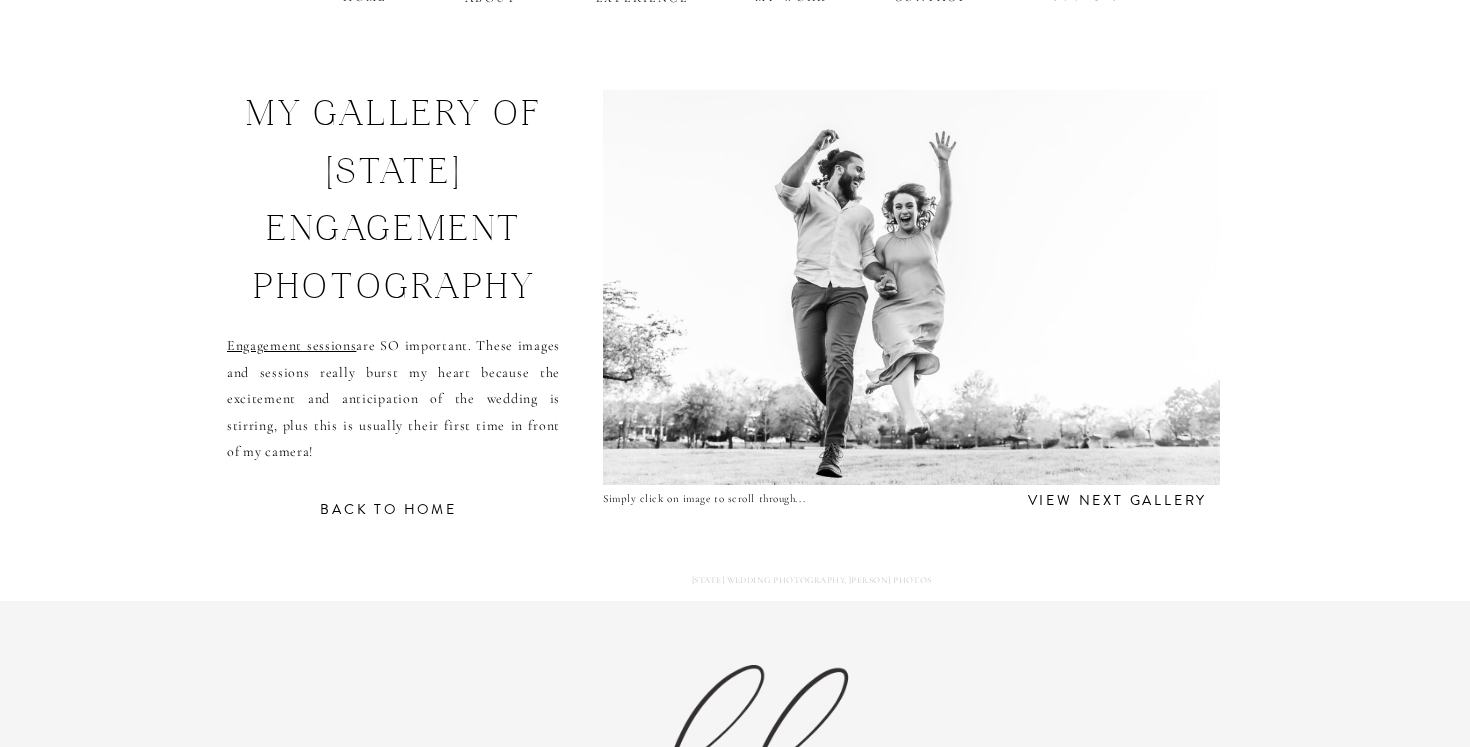 click at bounding box center (911, 287) 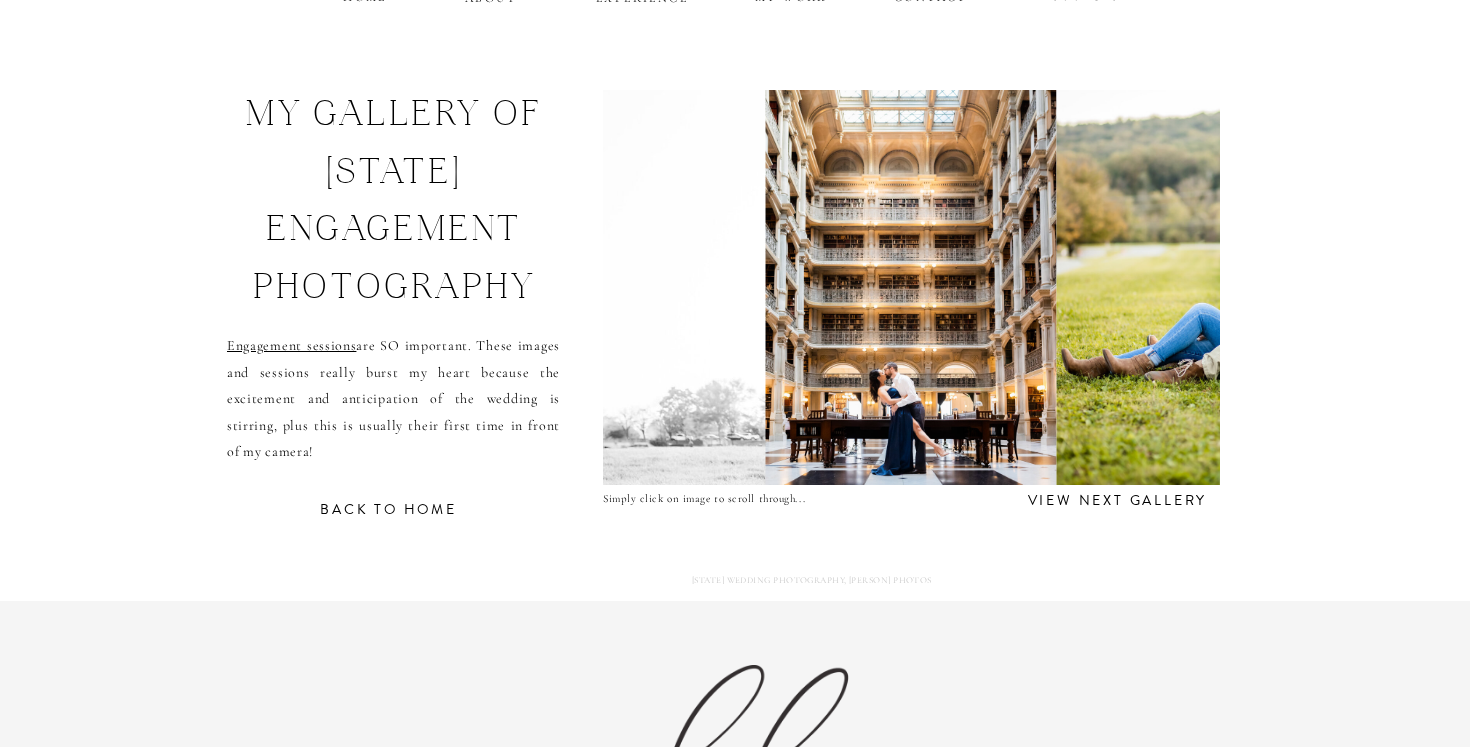 click at bounding box center [406, 287] 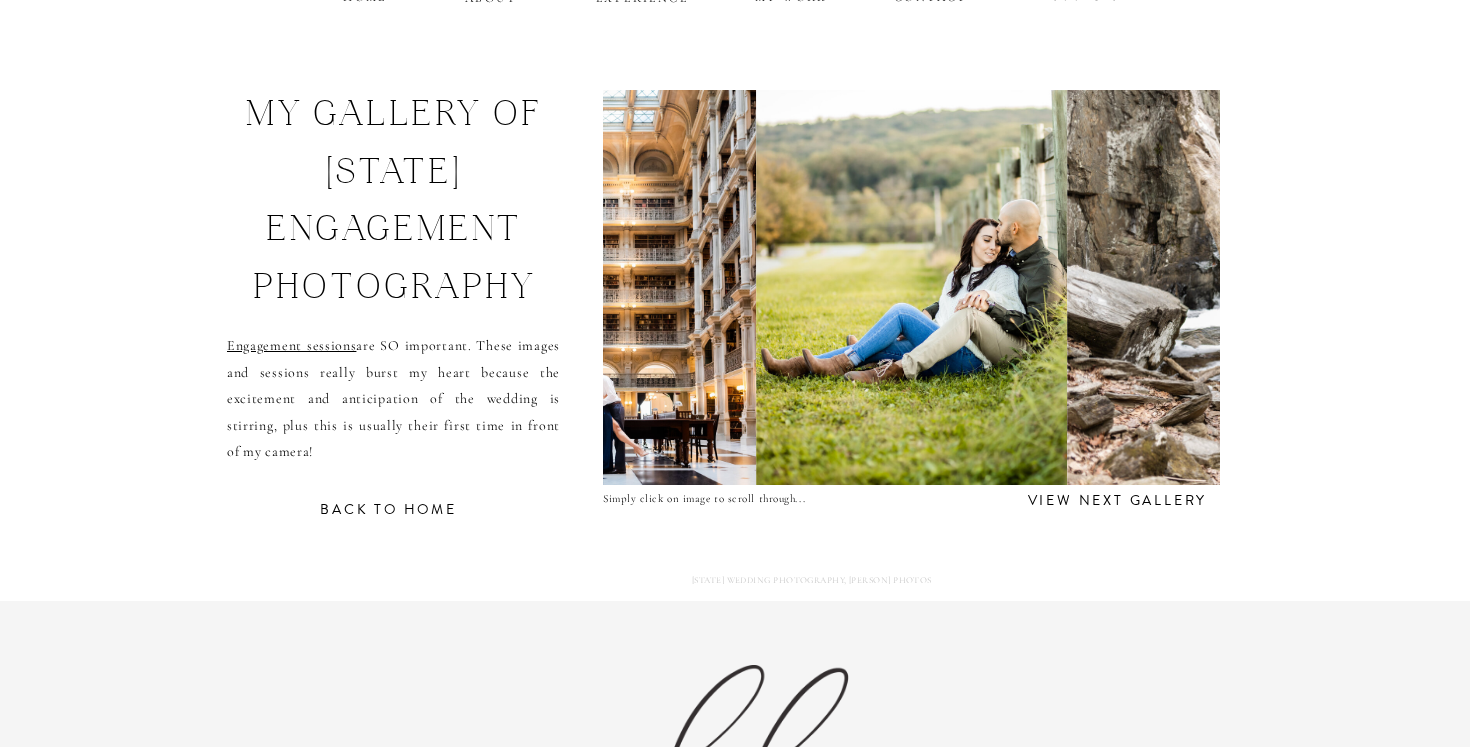 click at bounding box center [611, 287] 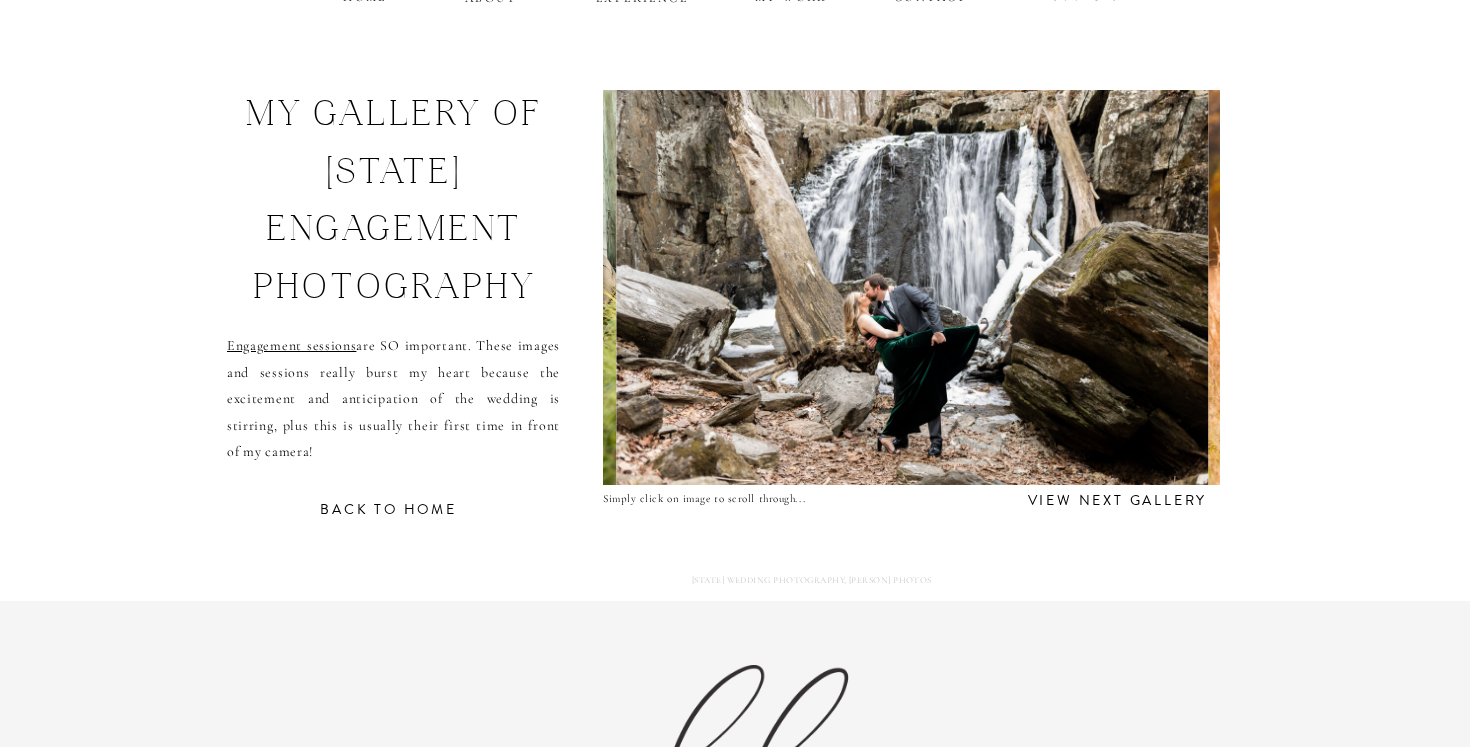 click at bounding box center (912, 287) 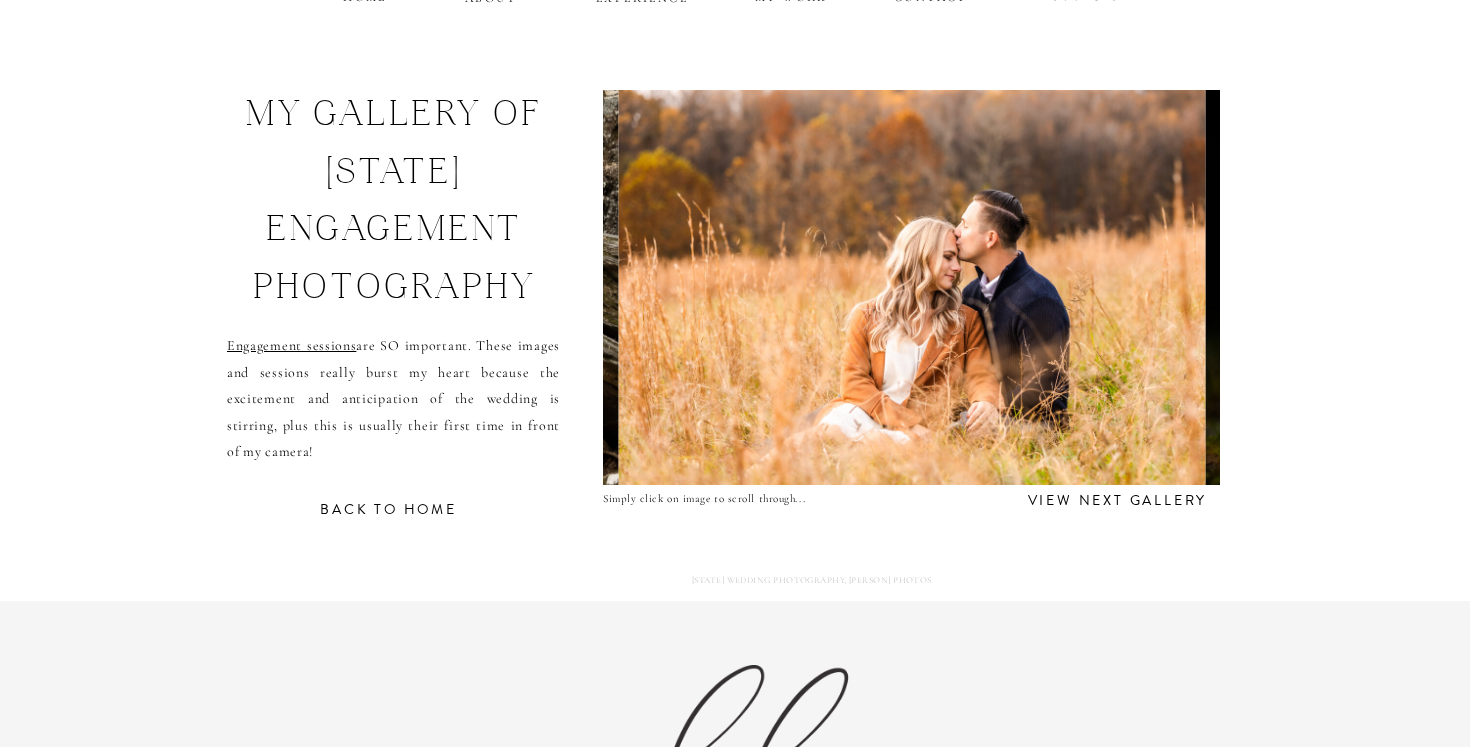 click at bounding box center [912, 287] 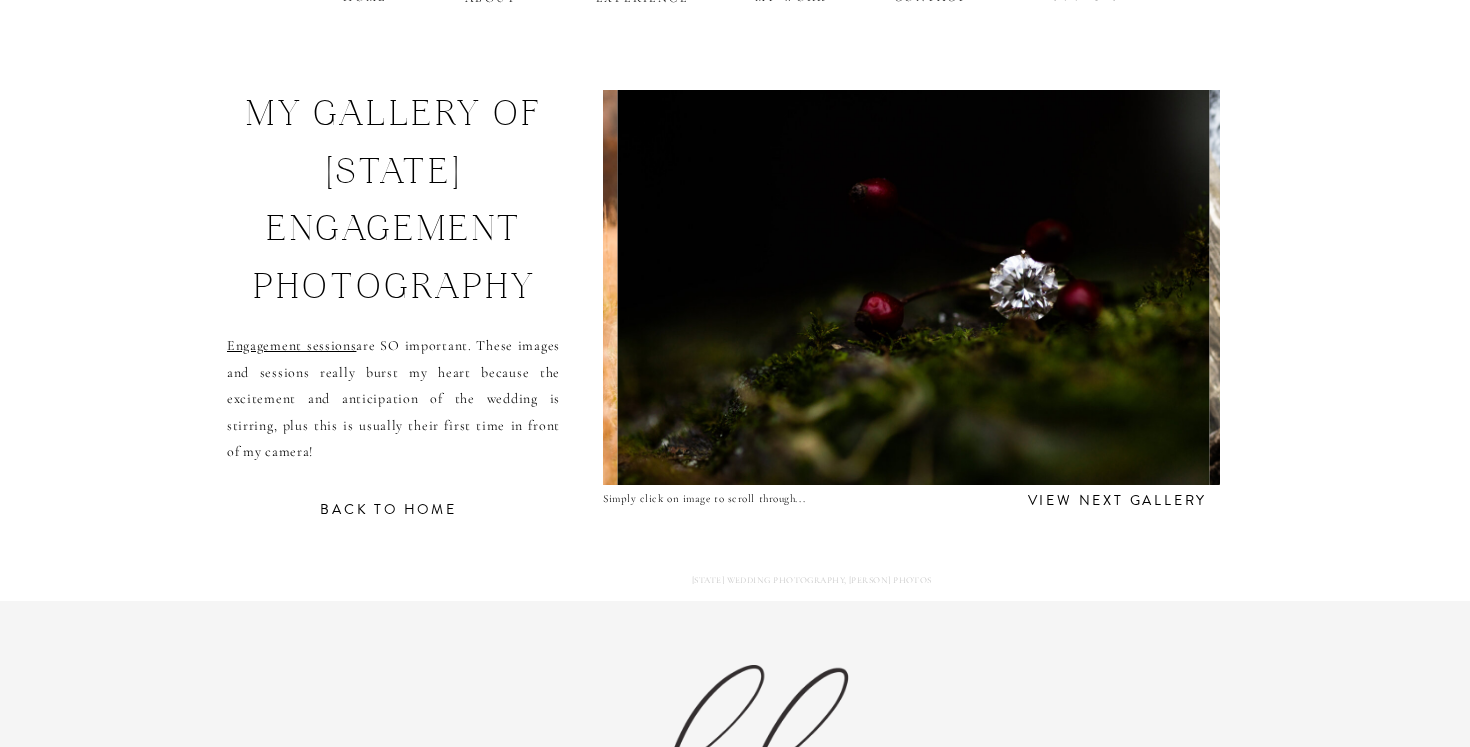 click at bounding box center [913, 287] 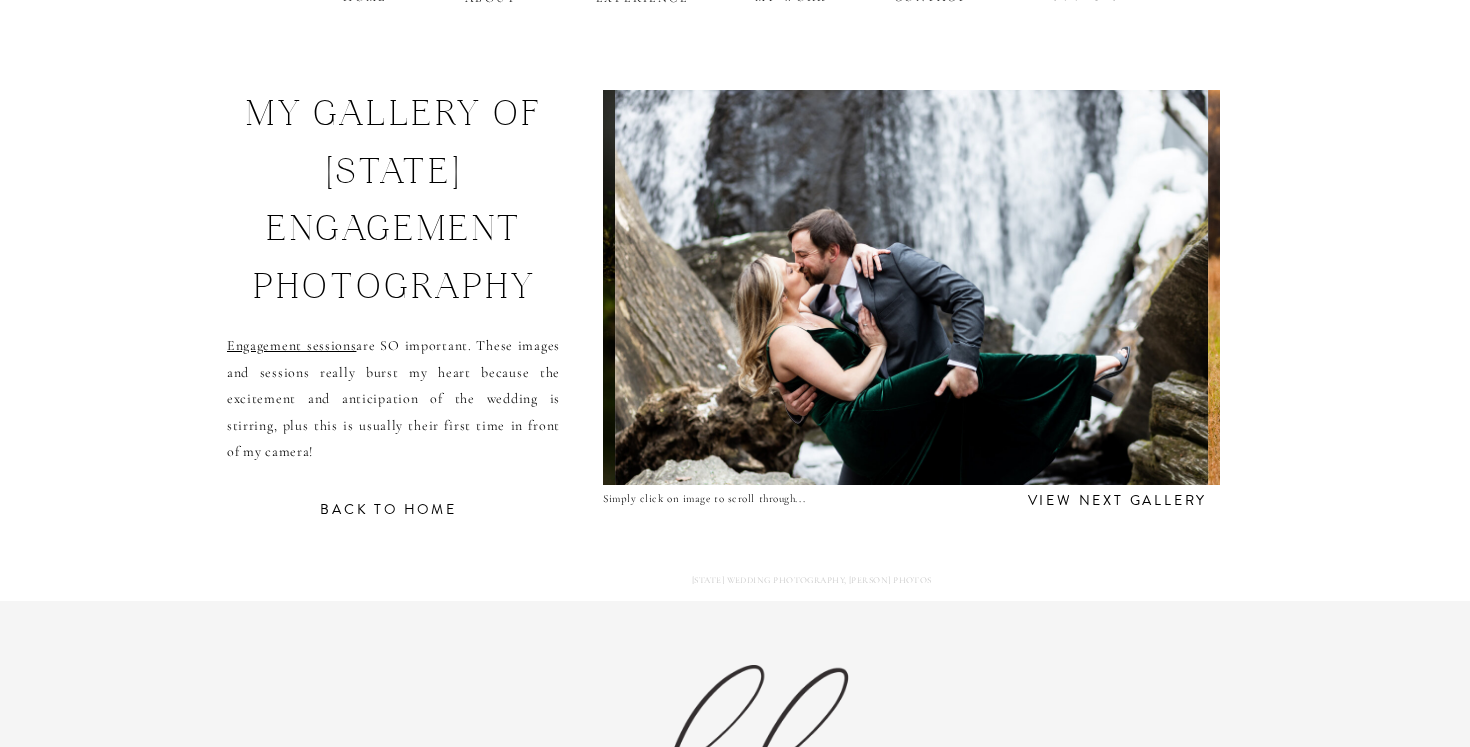 click at bounding box center (911, 287) 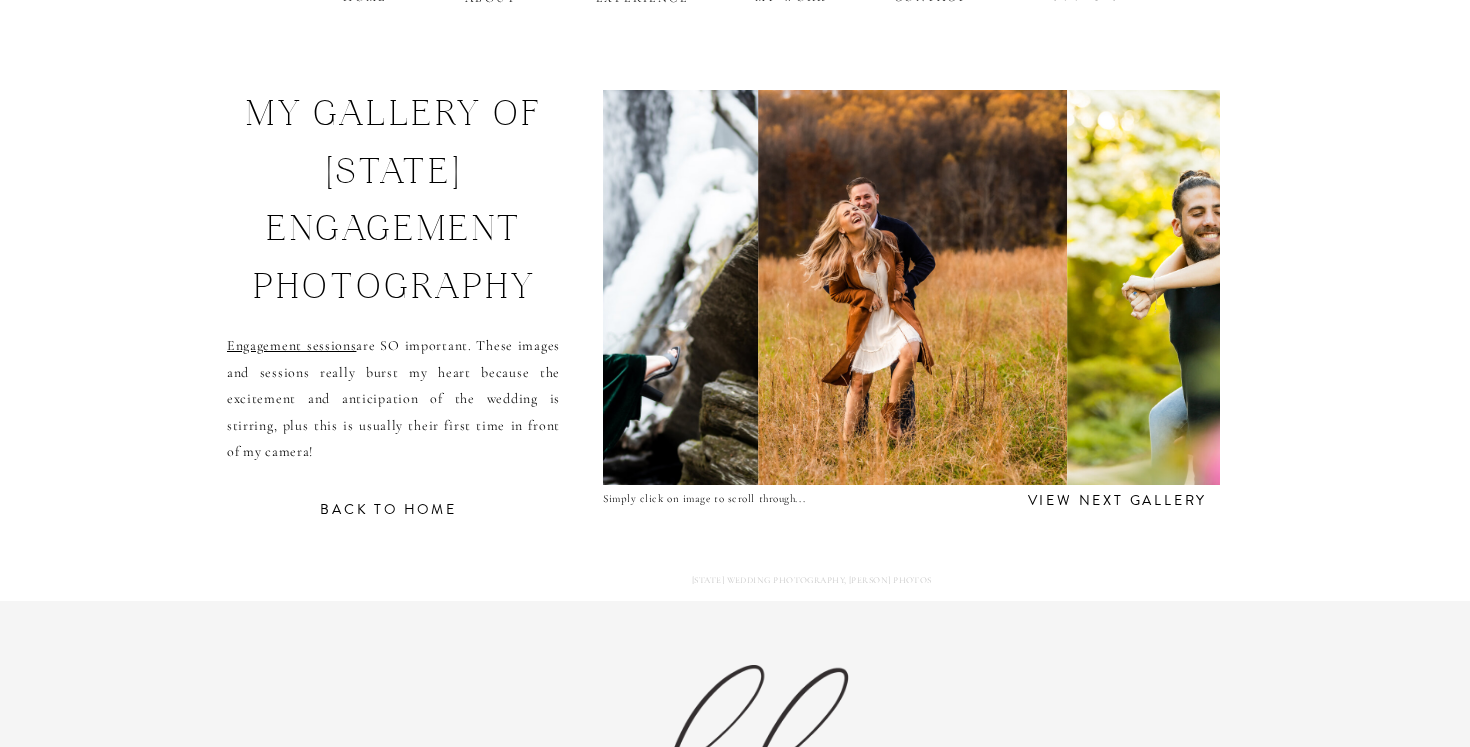 click at bounding box center [461, 287] 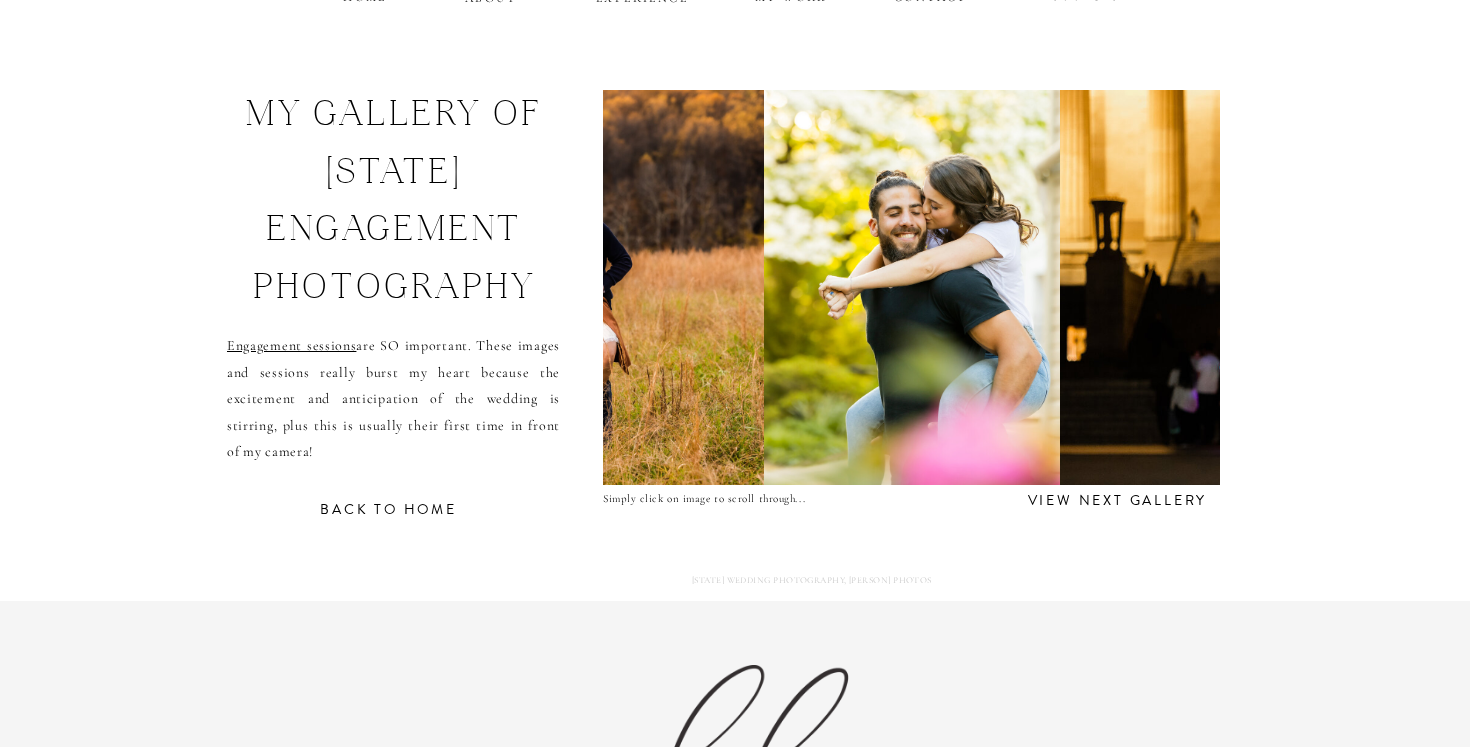 click at bounding box center [912, 287] 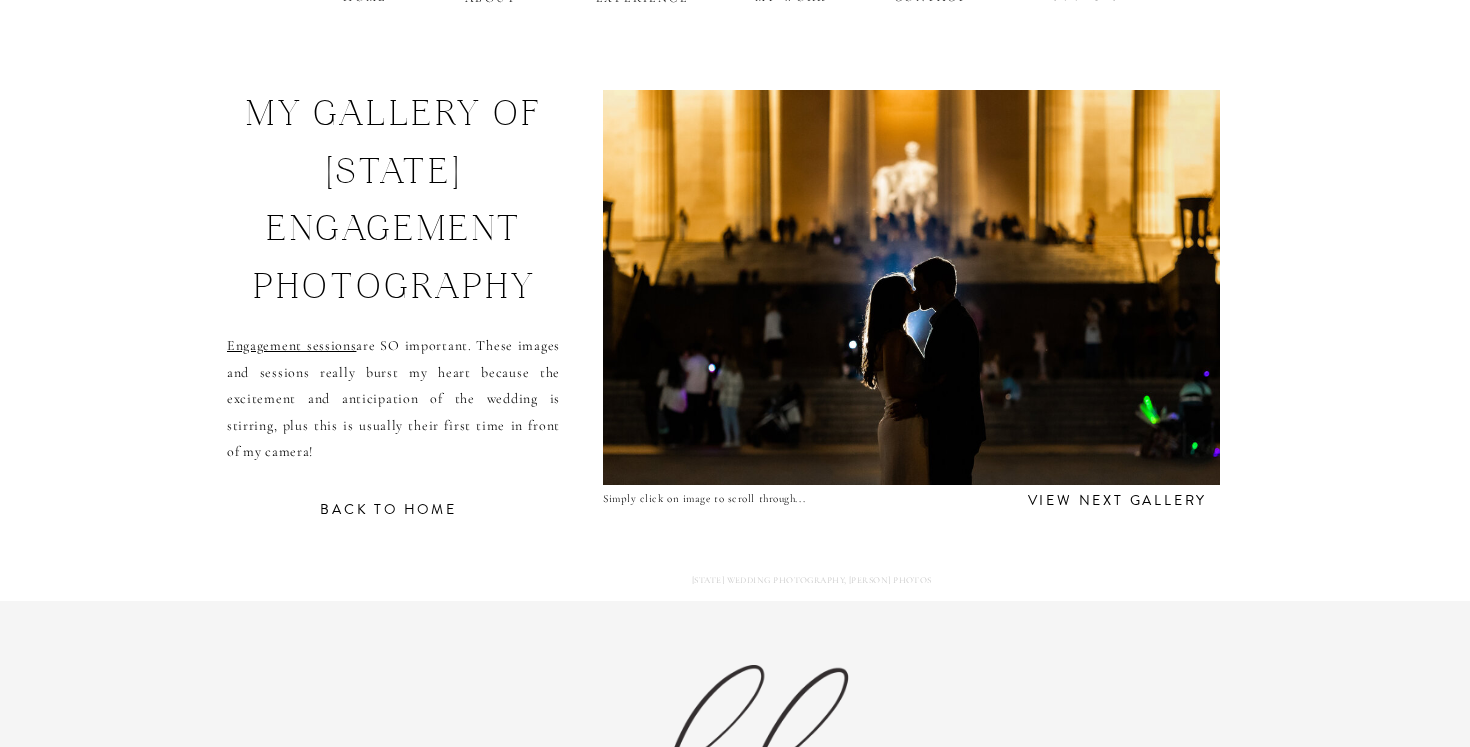 click at bounding box center (912, 287) 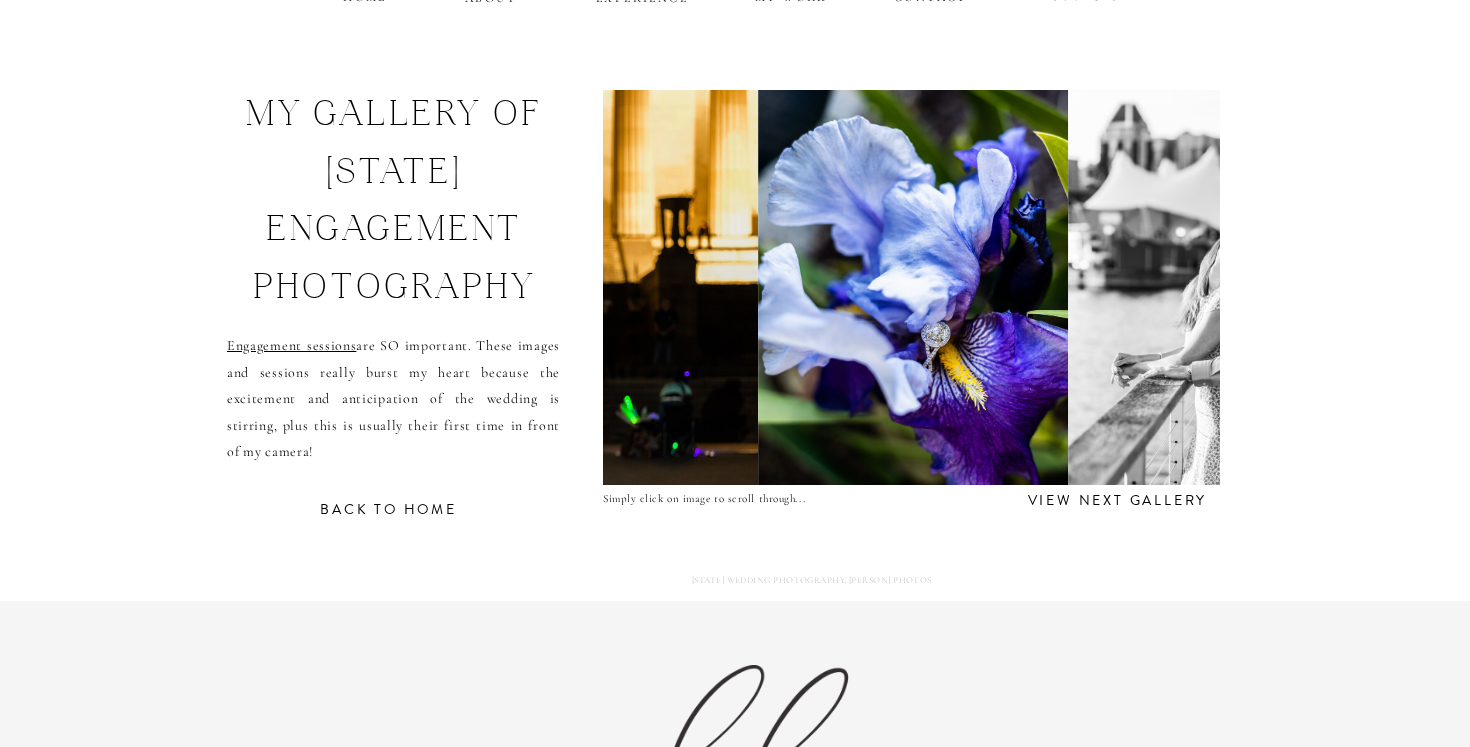 click at bounding box center [913, 287] 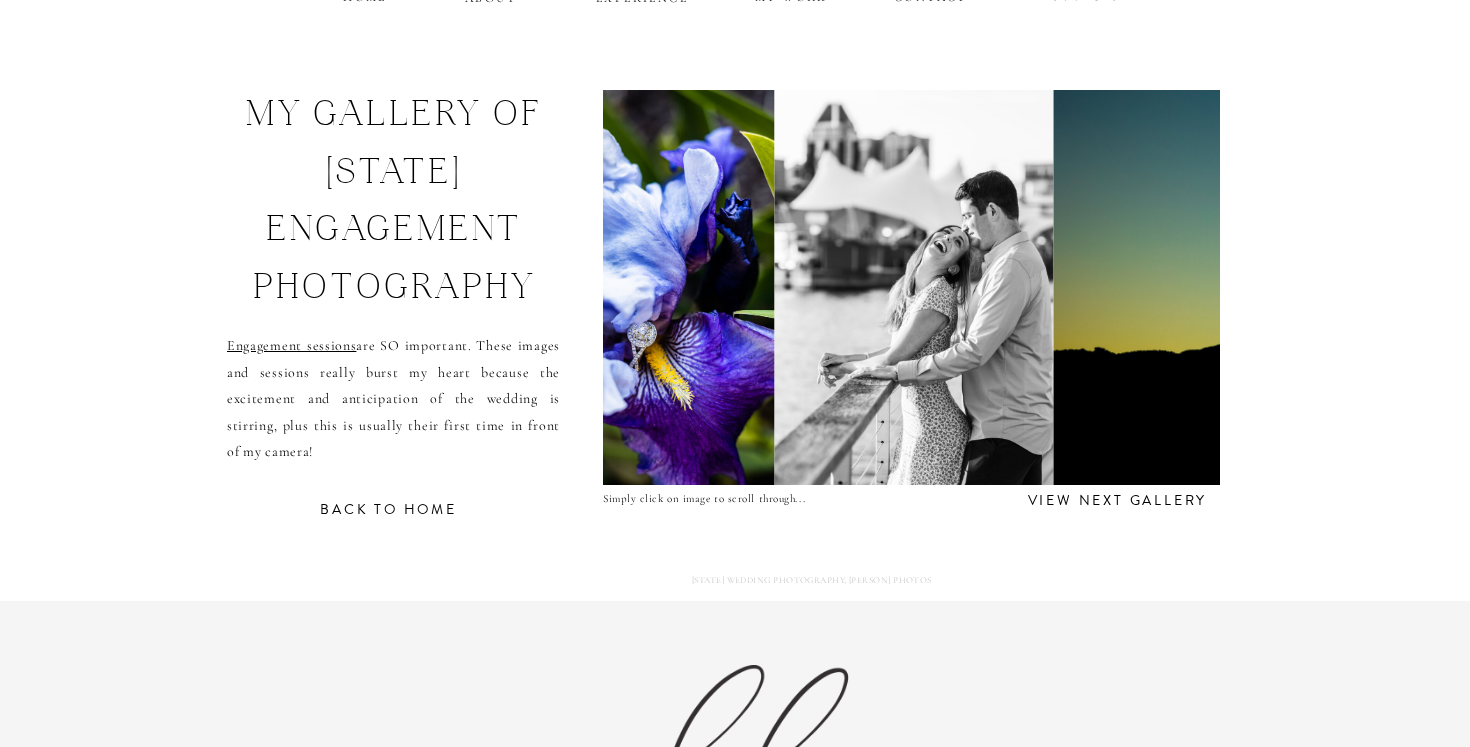 click at bounding box center (914, 287) 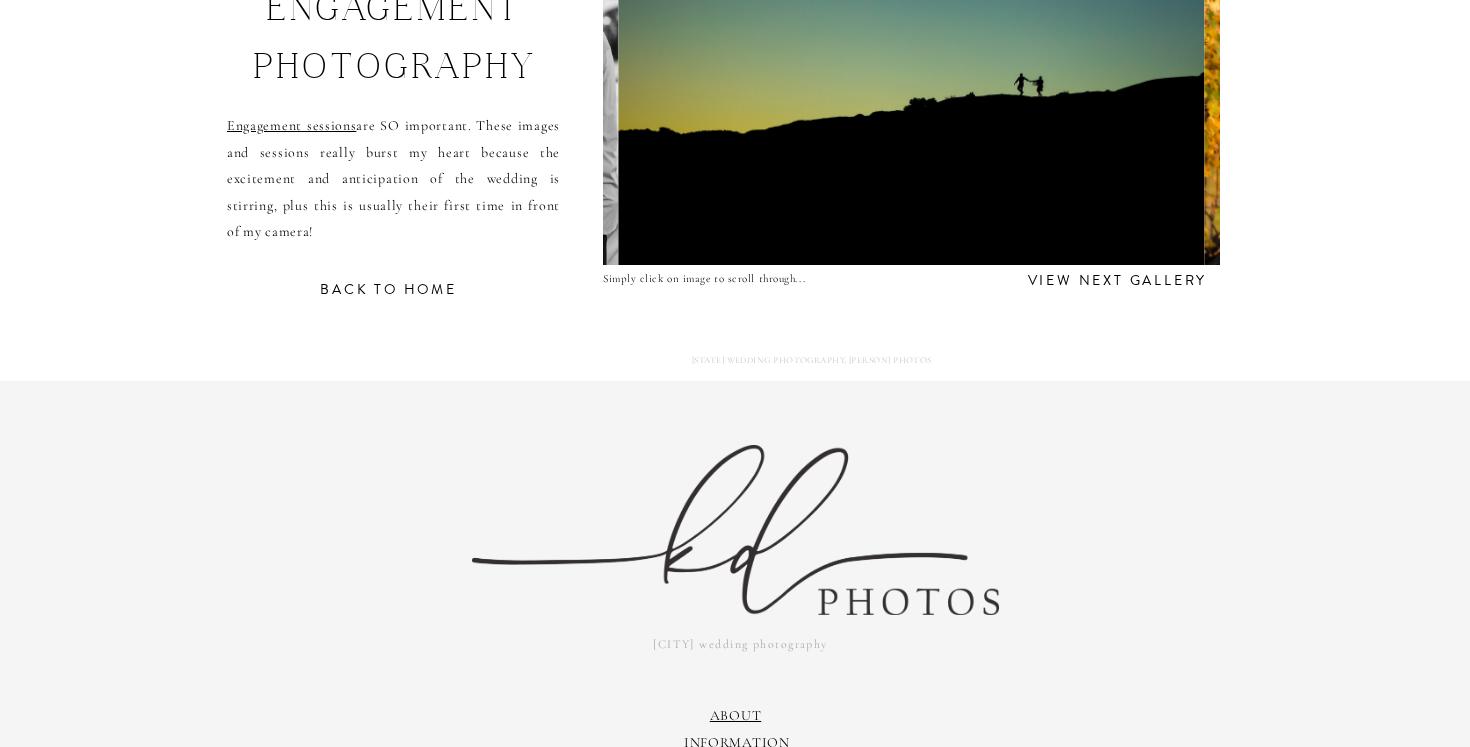 scroll, scrollTop: 478, scrollLeft: 0, axis: vertical 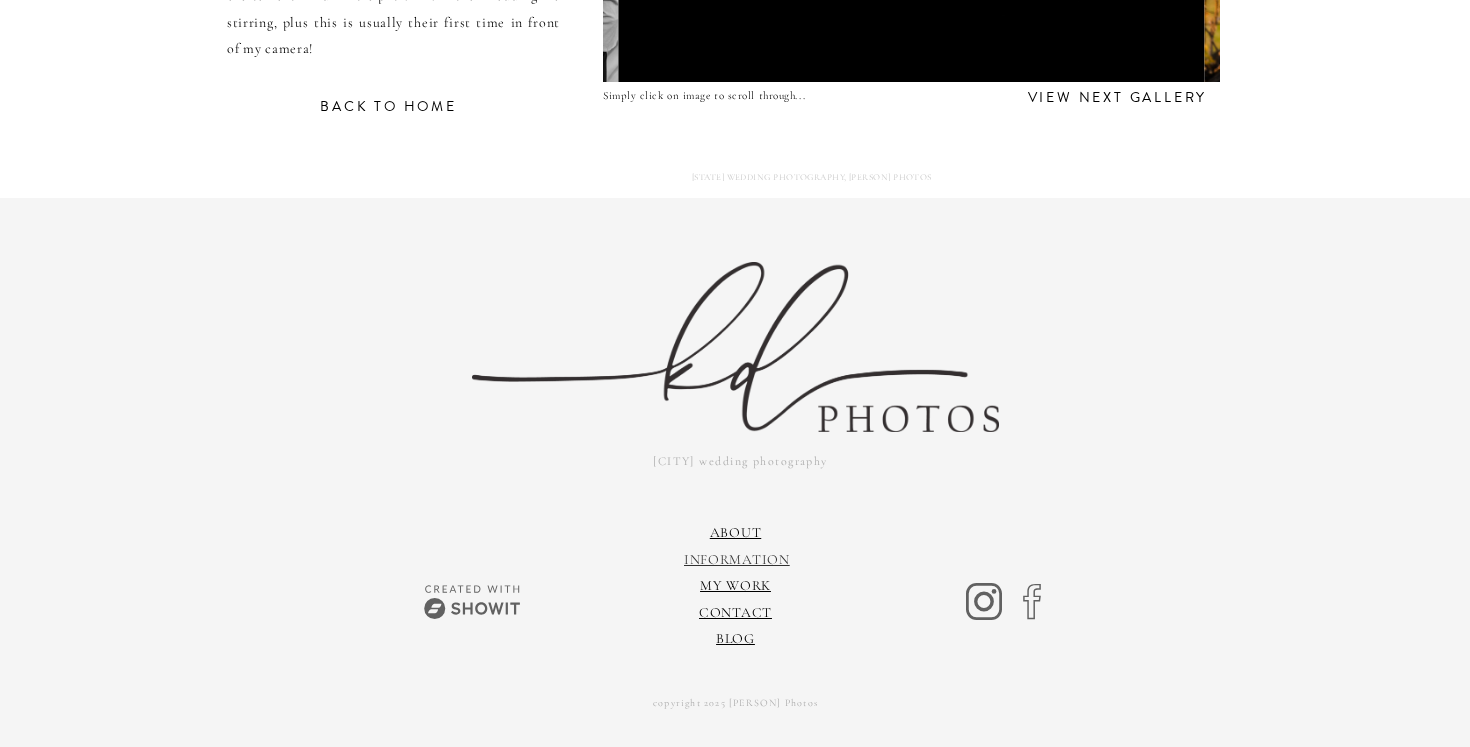 click on "information" at bounding box center [737, 559] 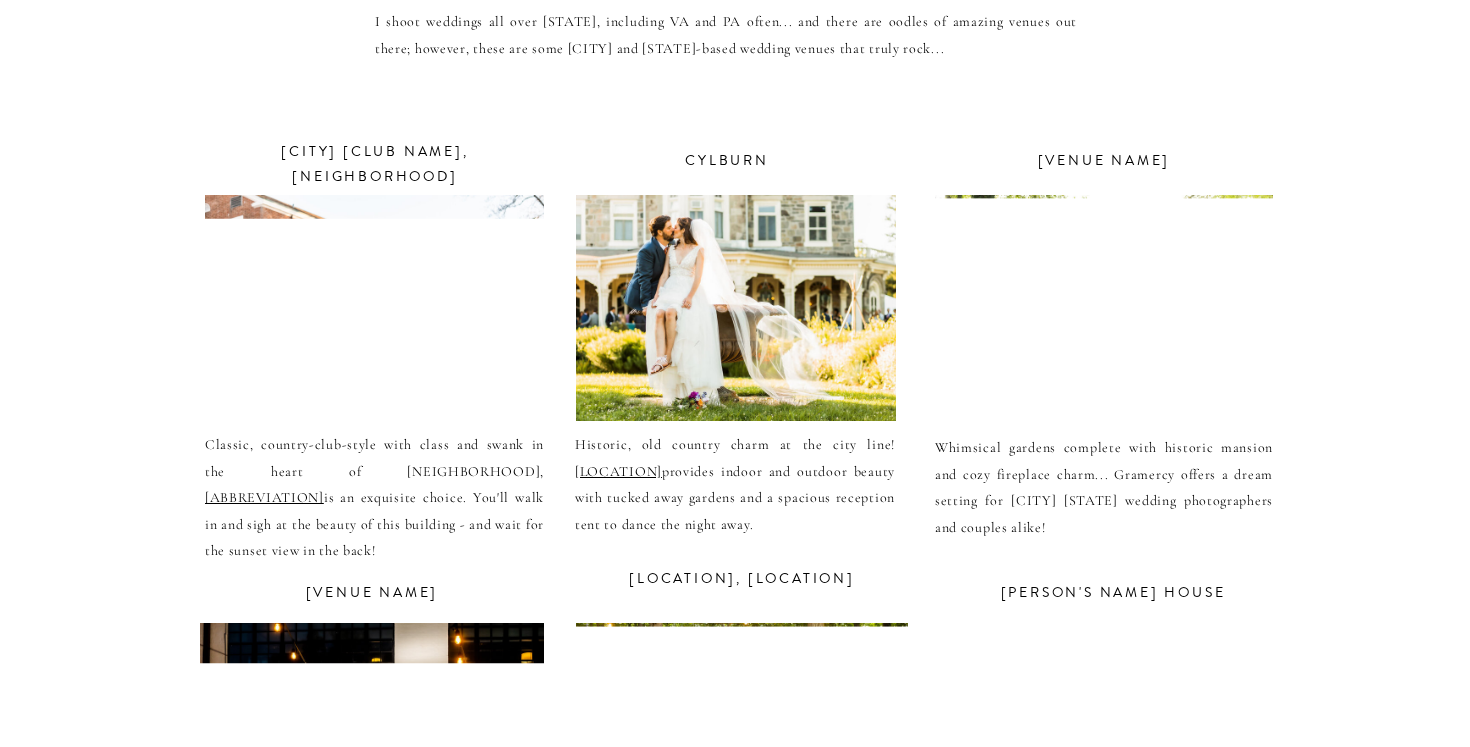 scroll, scrollTop: 7110, scrollLeft: 0, axis: vertical 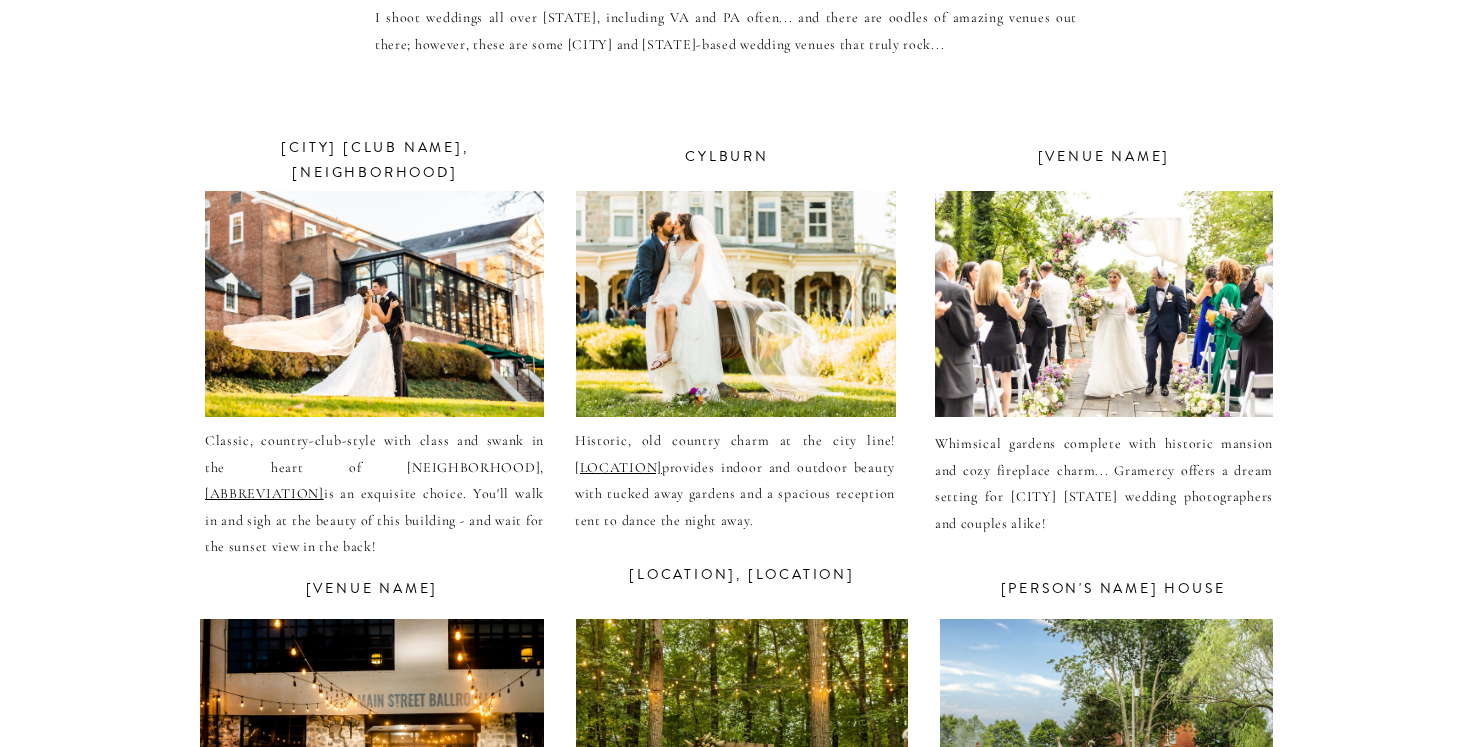 click at bounding box center (1104, 304) 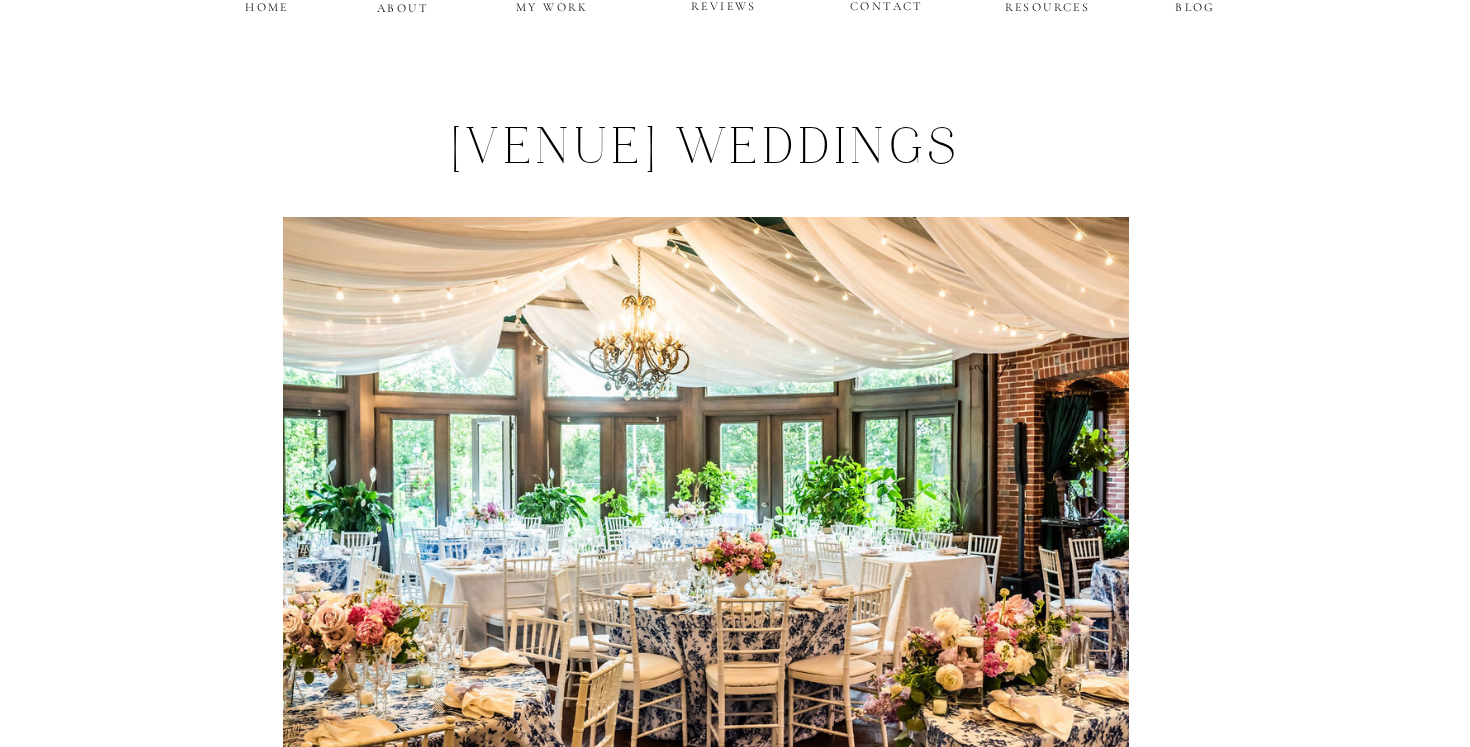 scroll, scrollTop: 0, scrollLeft: 0, axis: both 